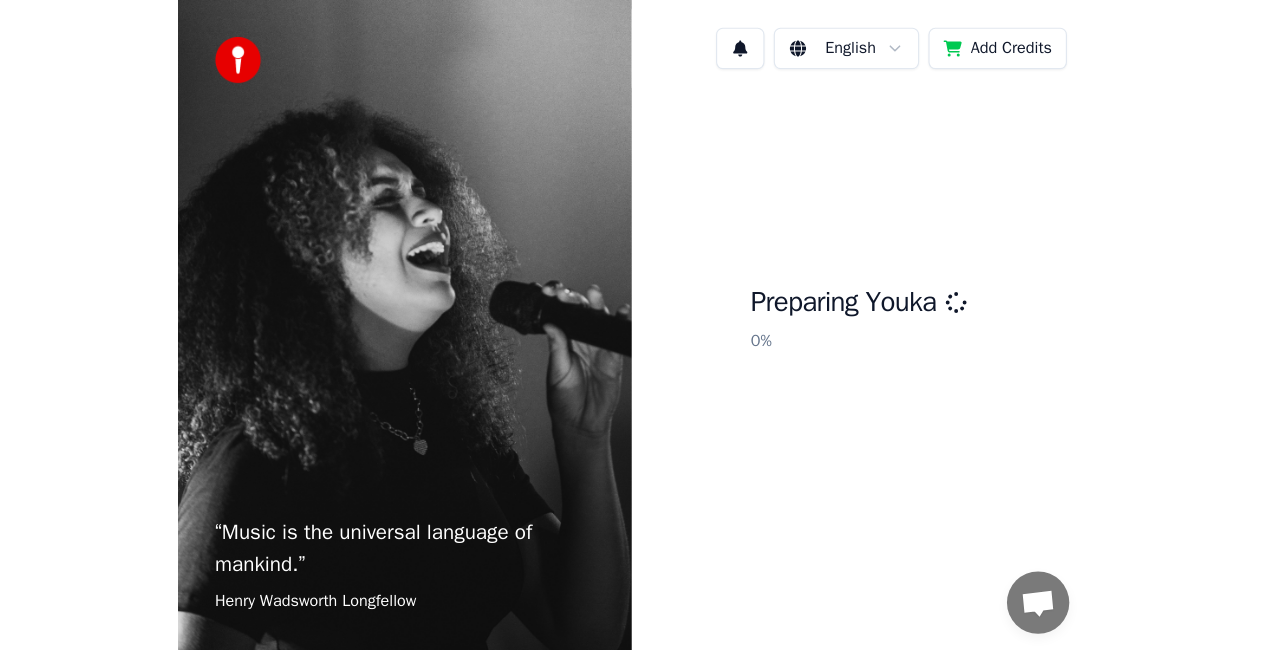 scroll, scrollTop: 0, scrollLeft: 0, axis: both 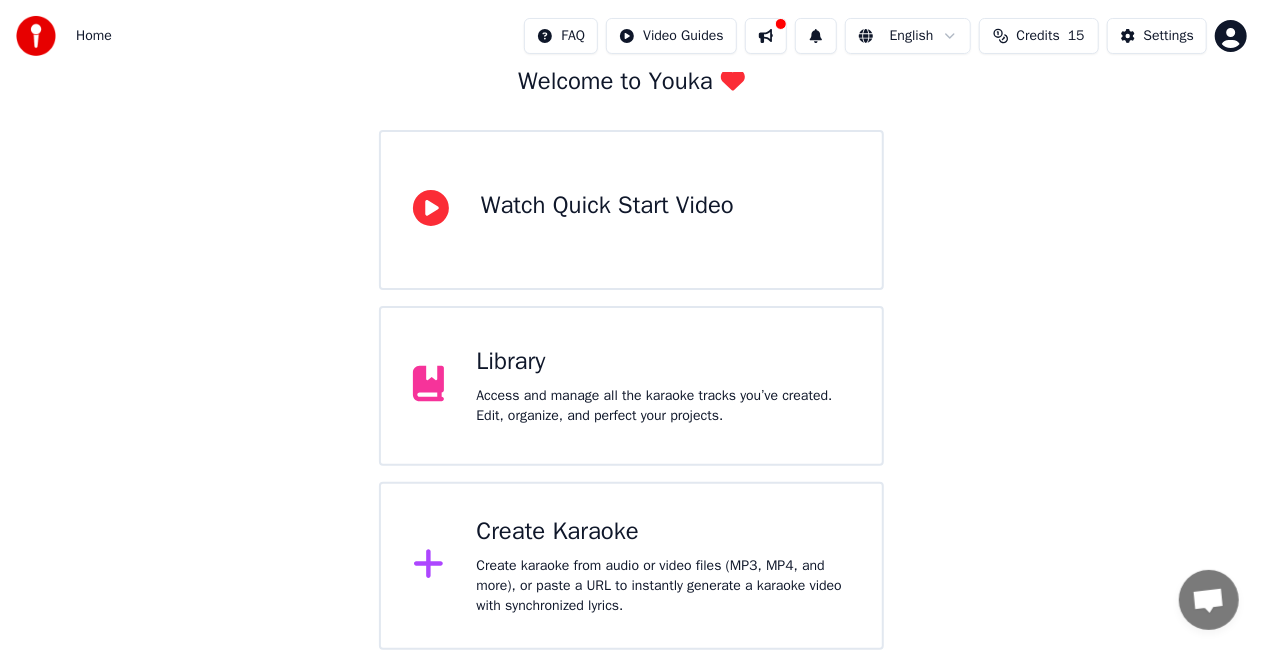 click on "Create Karaoke" at bounding box center [663, 532] 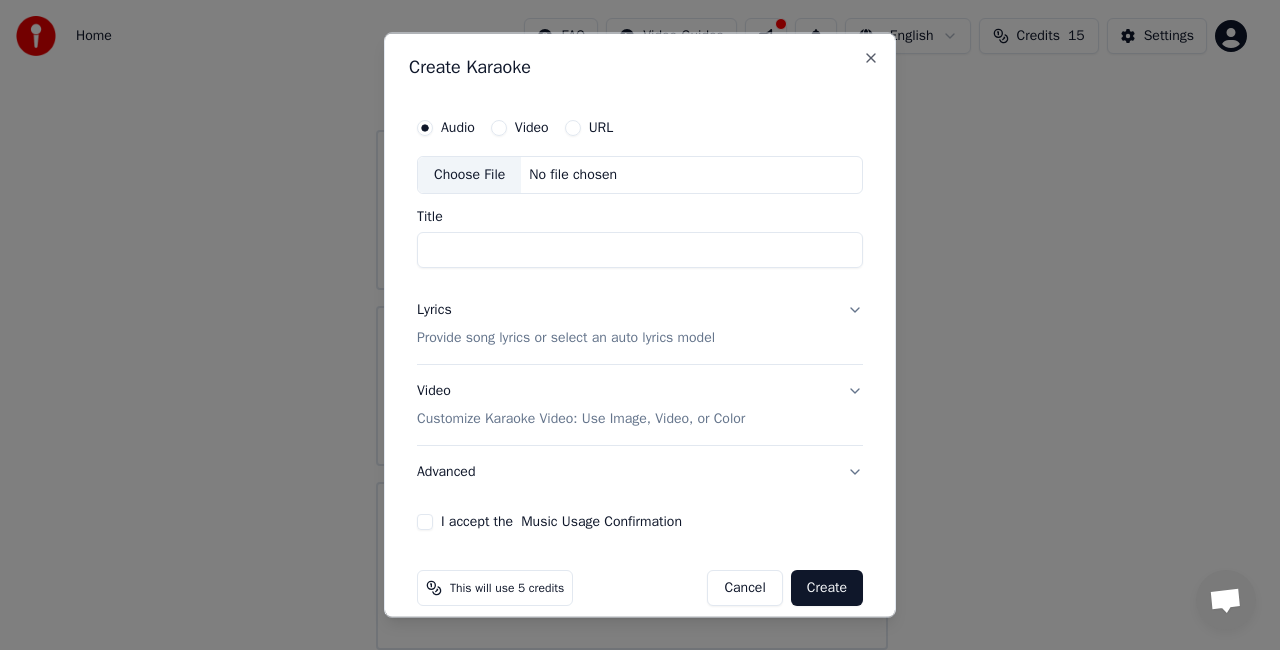 click on "Choose File" at bounding box center [469, 175] 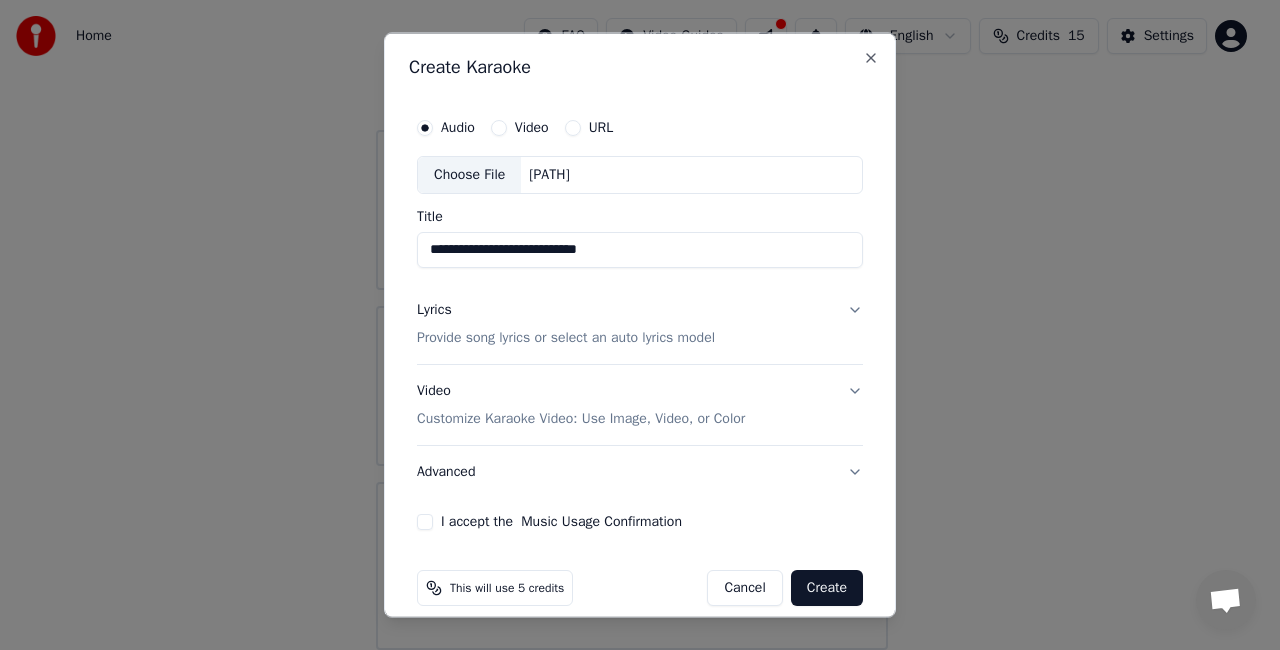 type on "**********" 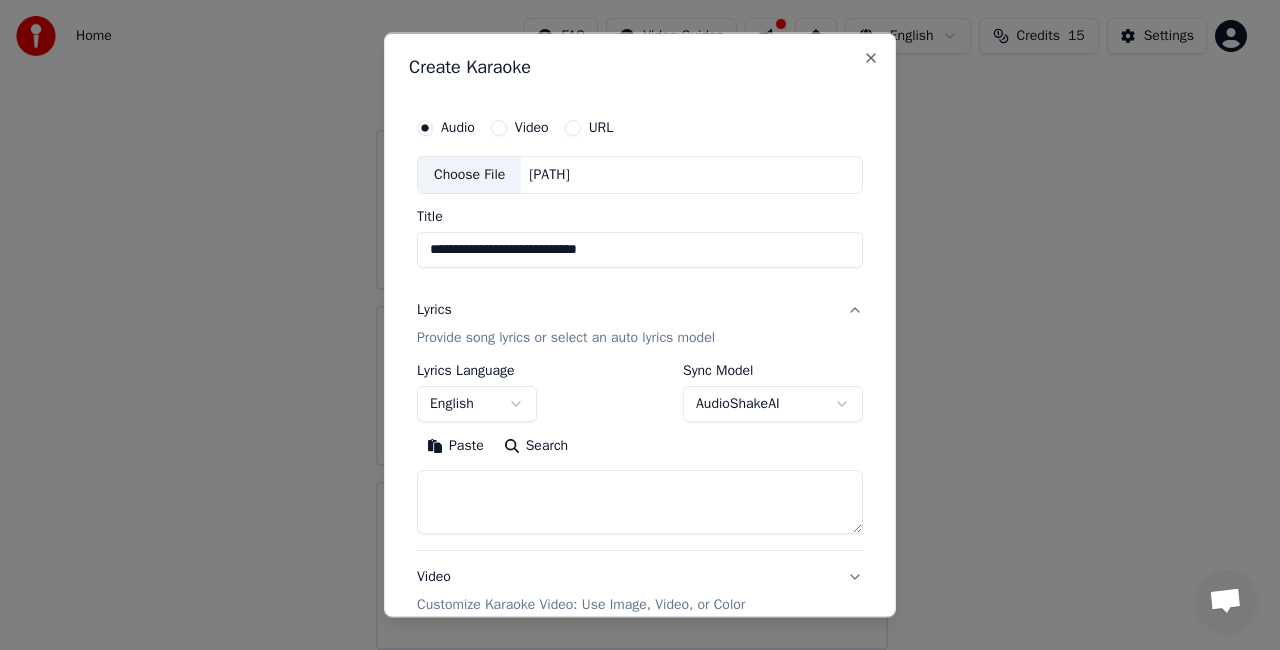paste on "**********" 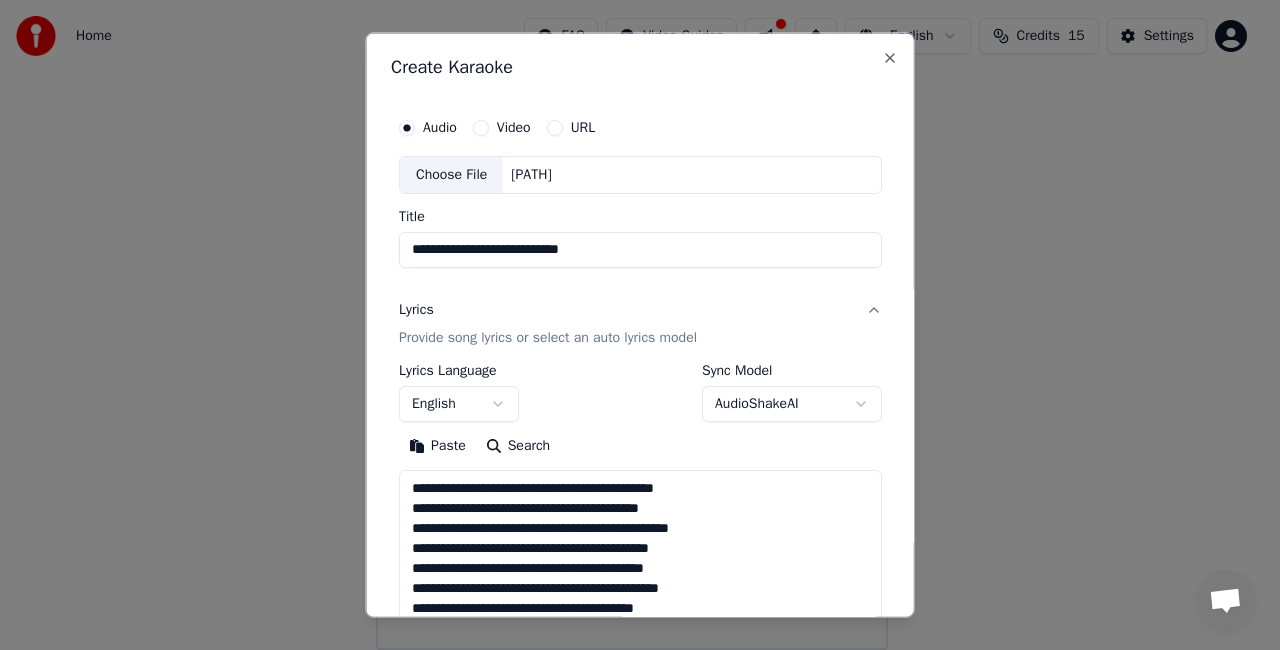 scroll, scrollTop: 424, scrollLeft: 0, axis: vertical 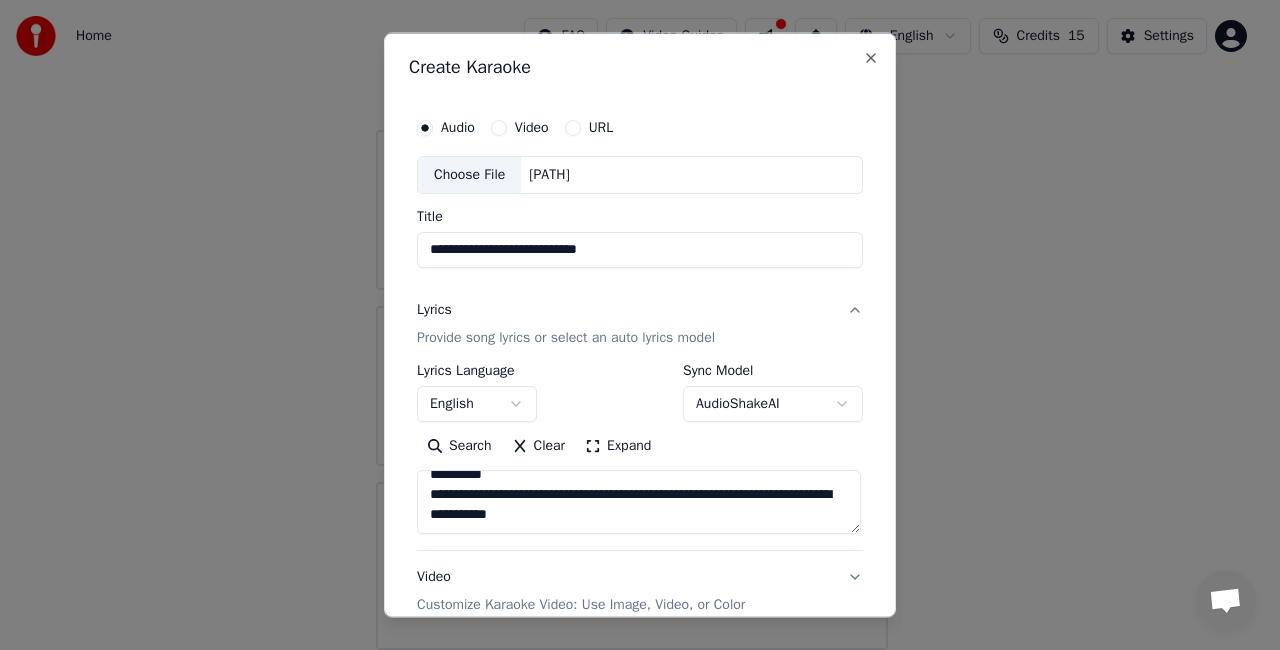 type on "**********" 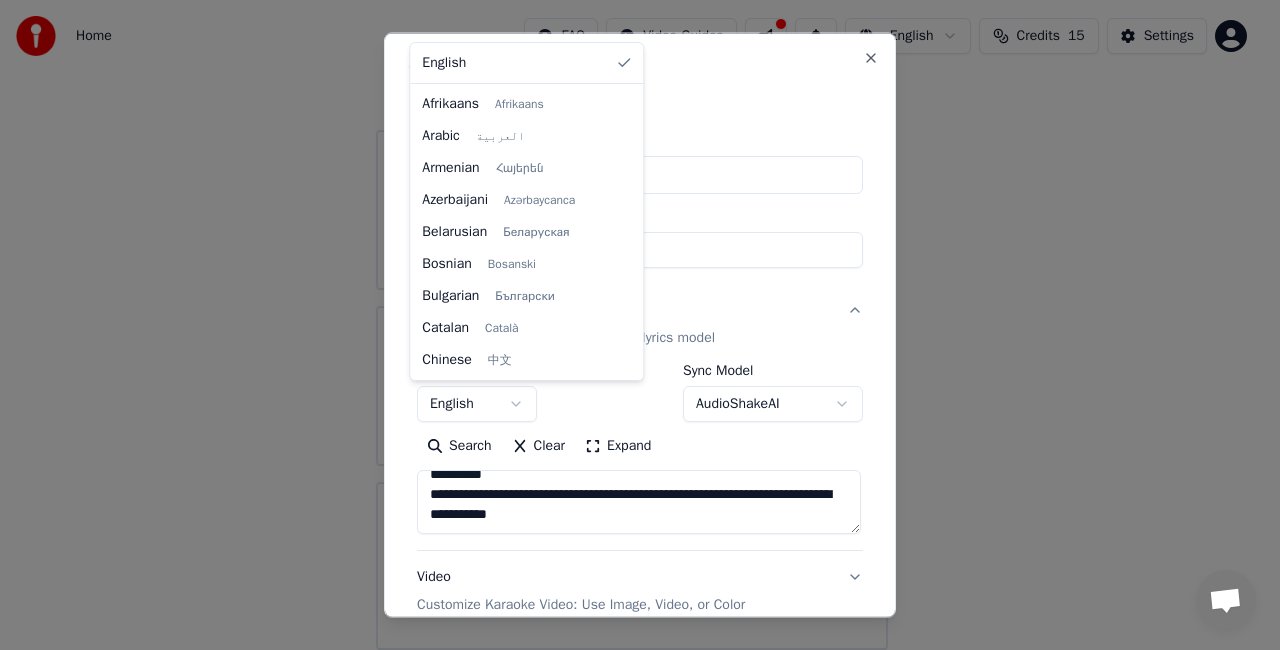 click on "**********" at bounding box center [631, 262] 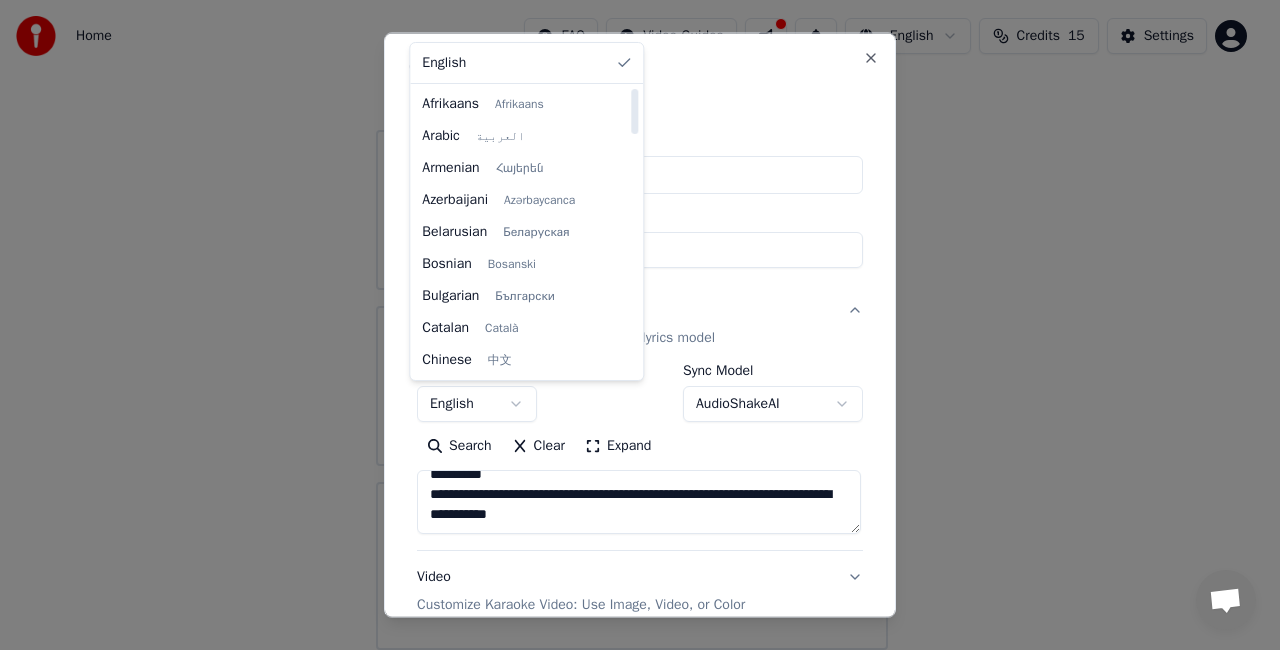 select on "**" 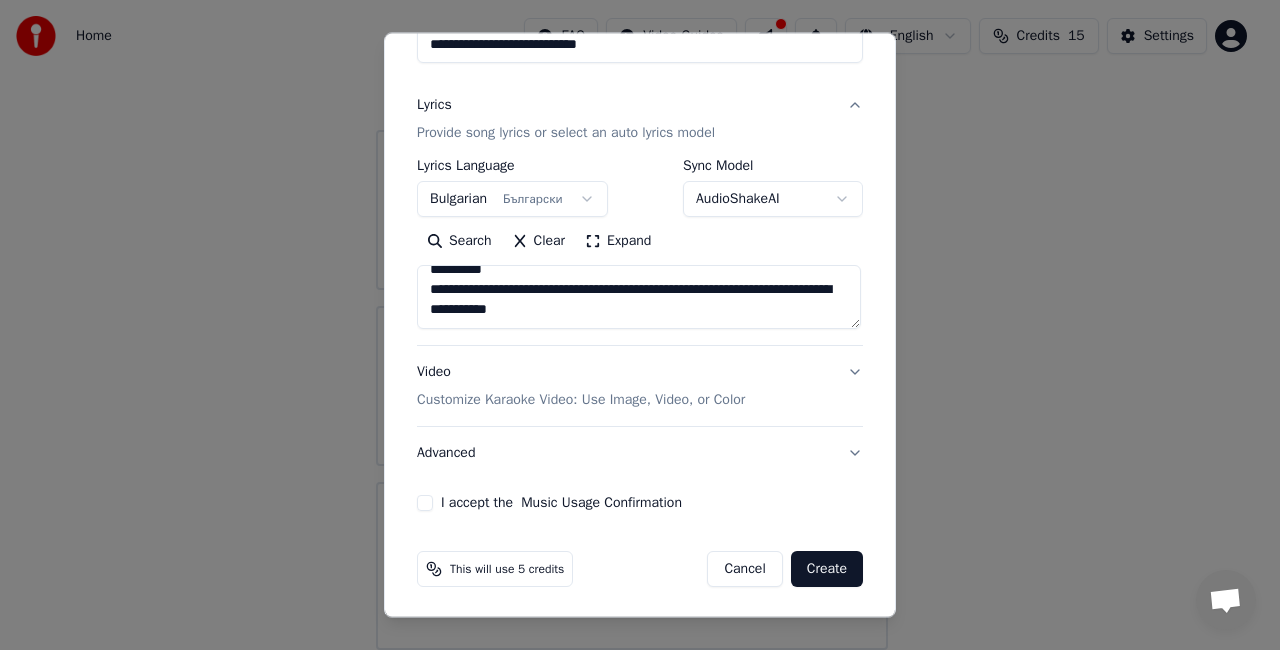 scroll, scrollTop: 204, scrollLeft: 0, axis: vertical 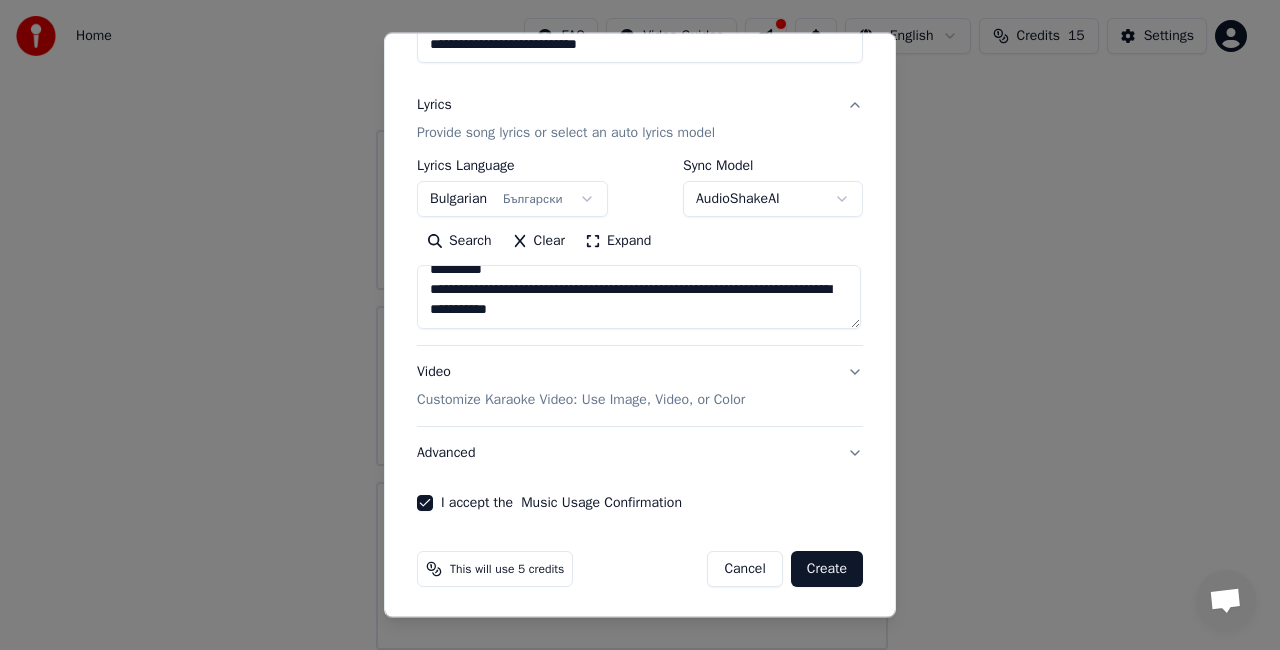 click on "Create" at bounding box center [827, 569] 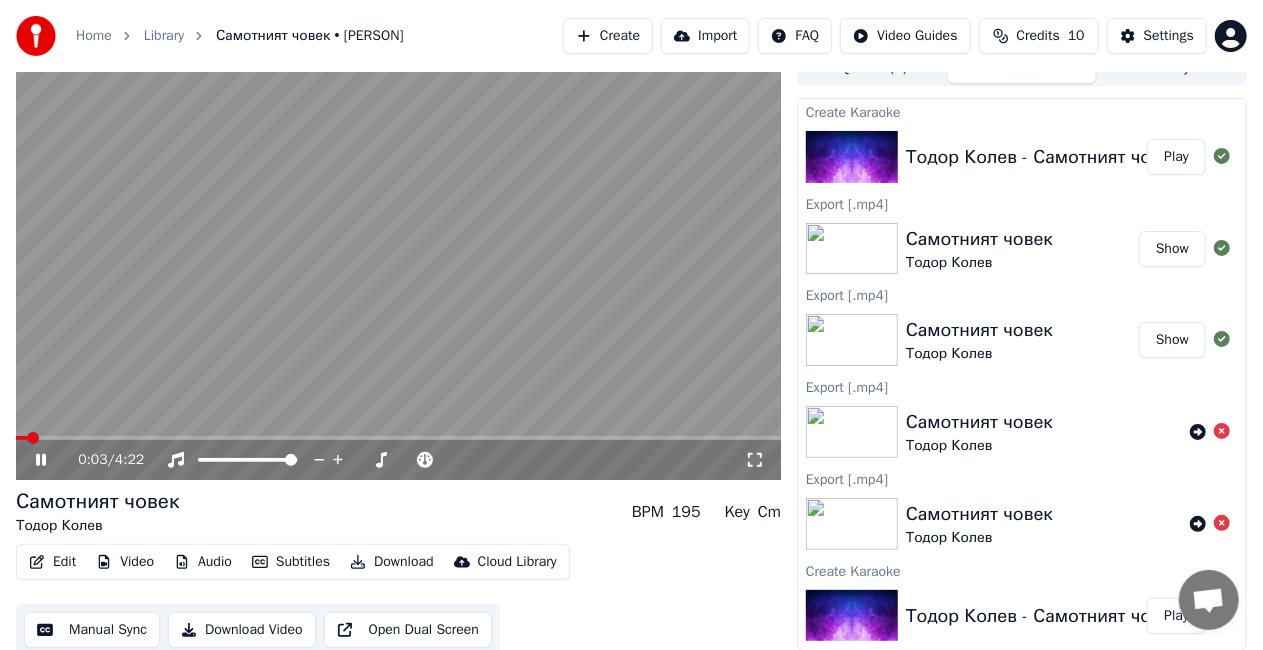 scroll, scrollTop: 0, scrollLeft: 0, axis: both 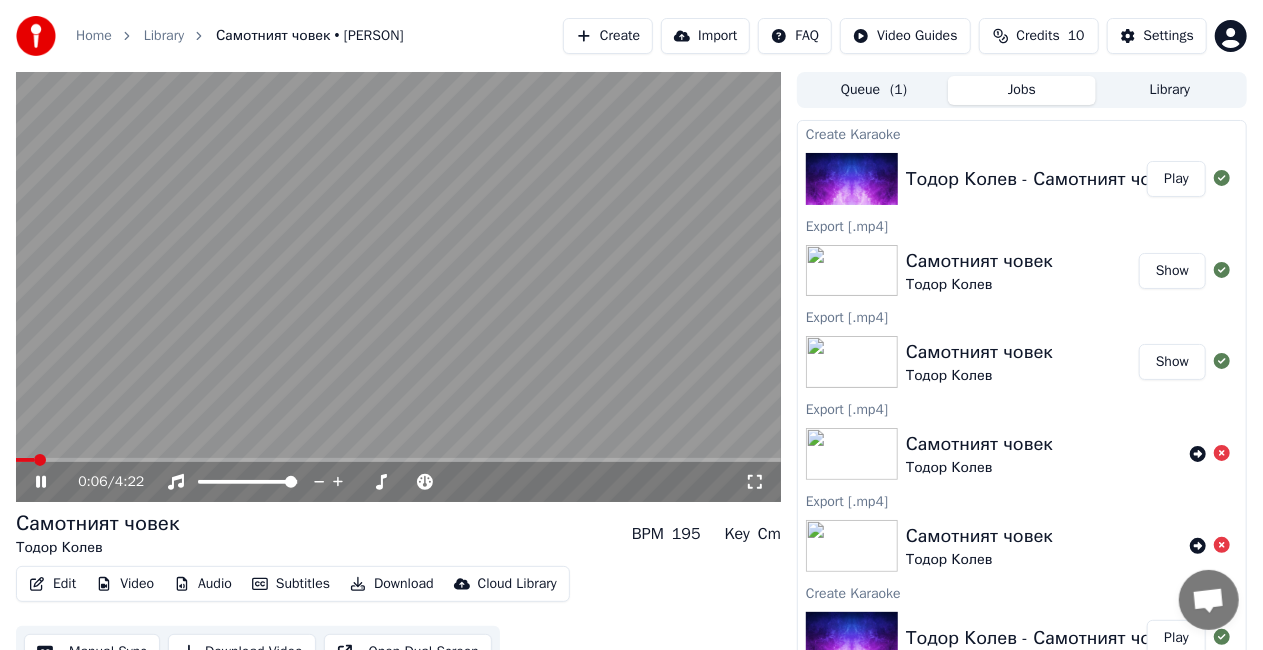 click 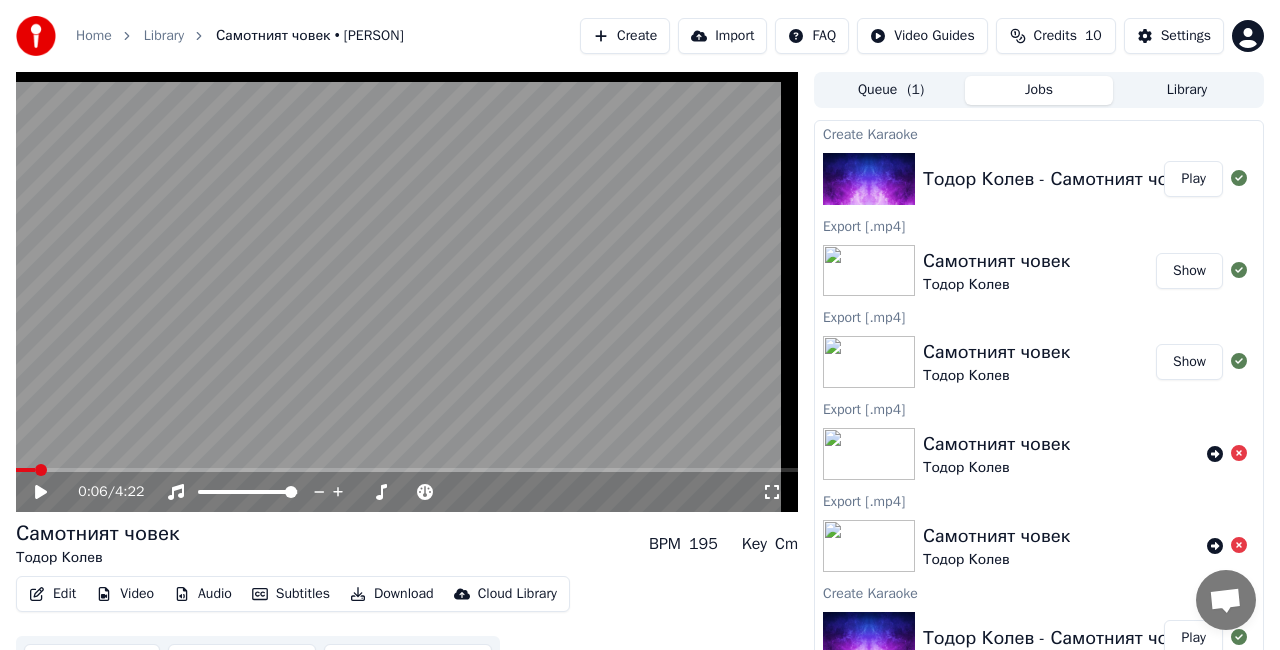 click on "Home Library Самотният човек • [PERSON] Create Import FAQ Video Guides Credits 10 Settings 0:06  /  4:22 Самотният човек [PERSON] BPM 195 Key Cm Edit Video Audio Subtitles Download Cloud Library Manual Sync Download Video Open Dual Screen Queue ( 1 ) Jobs Library Create Karaoke [PERSON] - Самотният човек Play Export [.mp4] Самотният човек [PERSON] Show Export [.mp4] Самотният човек [PERSON] Show Export [.mp4] Самотният човек [PERSON] Export [.mp4] Самотният човек [PERSON] Create Karaoke [PERSON] - Самотният човек Play Export [.mp4] Самотният човек [PERSON] Show Sync Lyrics Самотният човек [PERSON] Play Export [.mp4] Самотният човек [PERSON] Show Export [.mp4] Самотният човек [PERSON] Play" at bounding box center (640, 325) 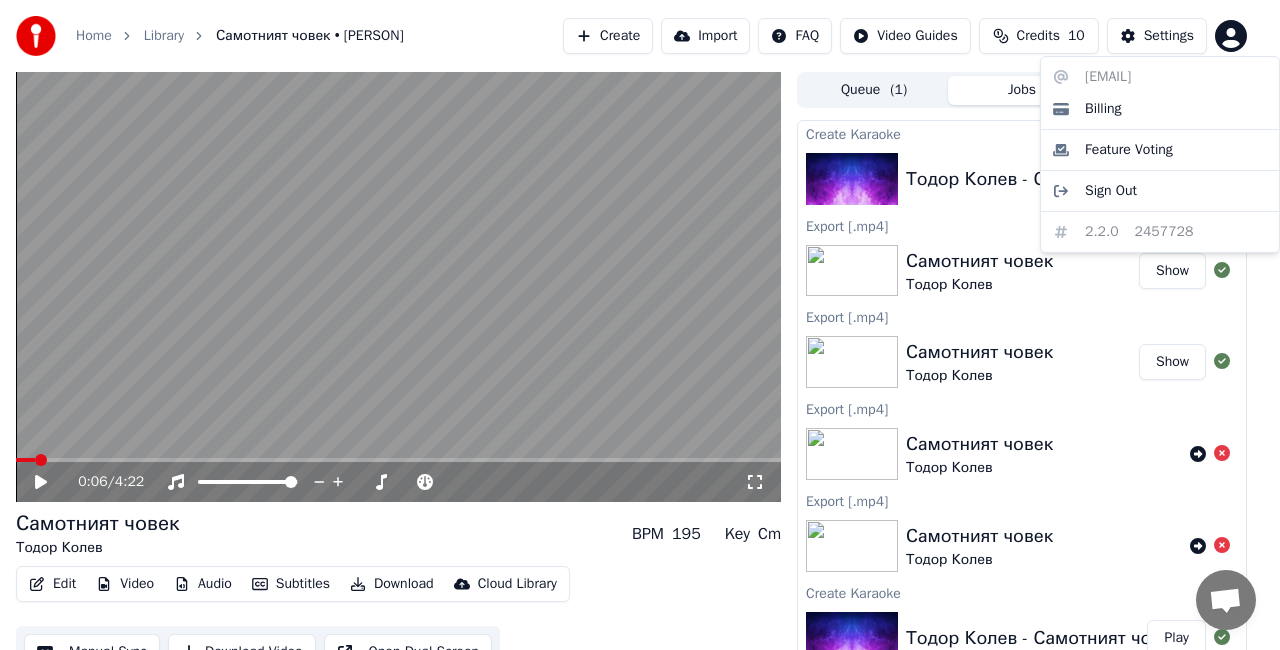 click on "Home Library Самотният човек • [PERSON] Create Import FAQ Video Guides Credits 10 Settings 0:06  /  4:22 Самотният човек [PERSON] BPM 195 Key Cm Edit Video Audio Subtitles Download Cloud Library Manual Sync Download Video Open Dual Screen Queue ( 1 ) Jobs Library Create Karaoke [PERSON] - Самотният човек Play Export [.mp4] Самотният човек [PERSON] Show Export [.mp4] Самотният човек [PERSON] Show Export [.mp4] Самотният човек [PERSON] Export [.mp4] Самотният човек [PERSON] Create Karaoke [PERSON] - Самотният човек Play Export [.mp4] Самотният човек [PERSON] Show Sync Lyrics Самотният човек [PERSON] Play Export [.mp4] Самотният човек [PERSON] Show Export [.mp4] Самотният човек [PERSON] Play" at bounding box center [640, 325] 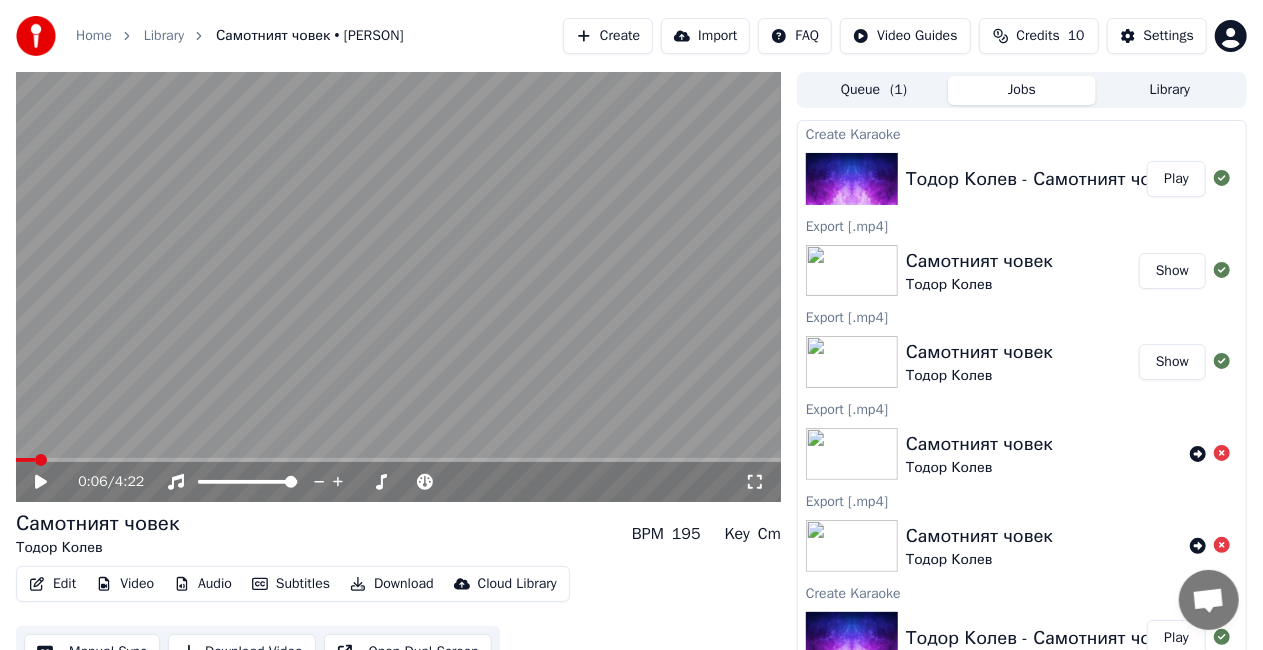 click 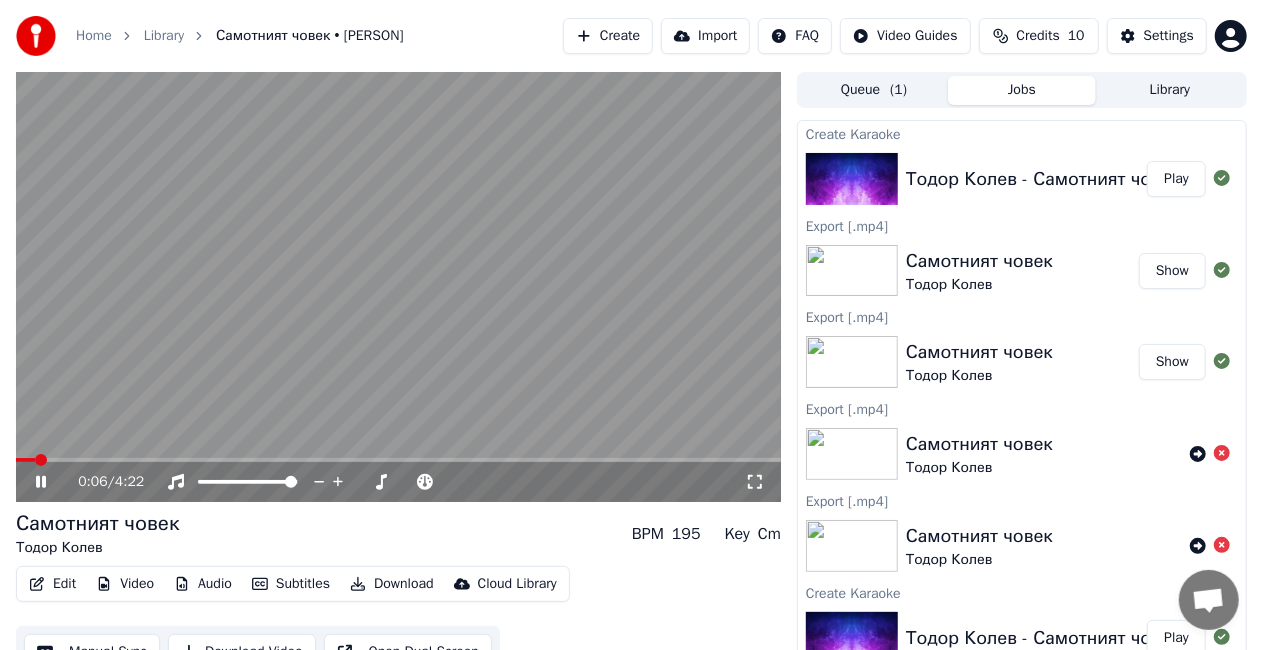 click at bounding box center (398, 287) 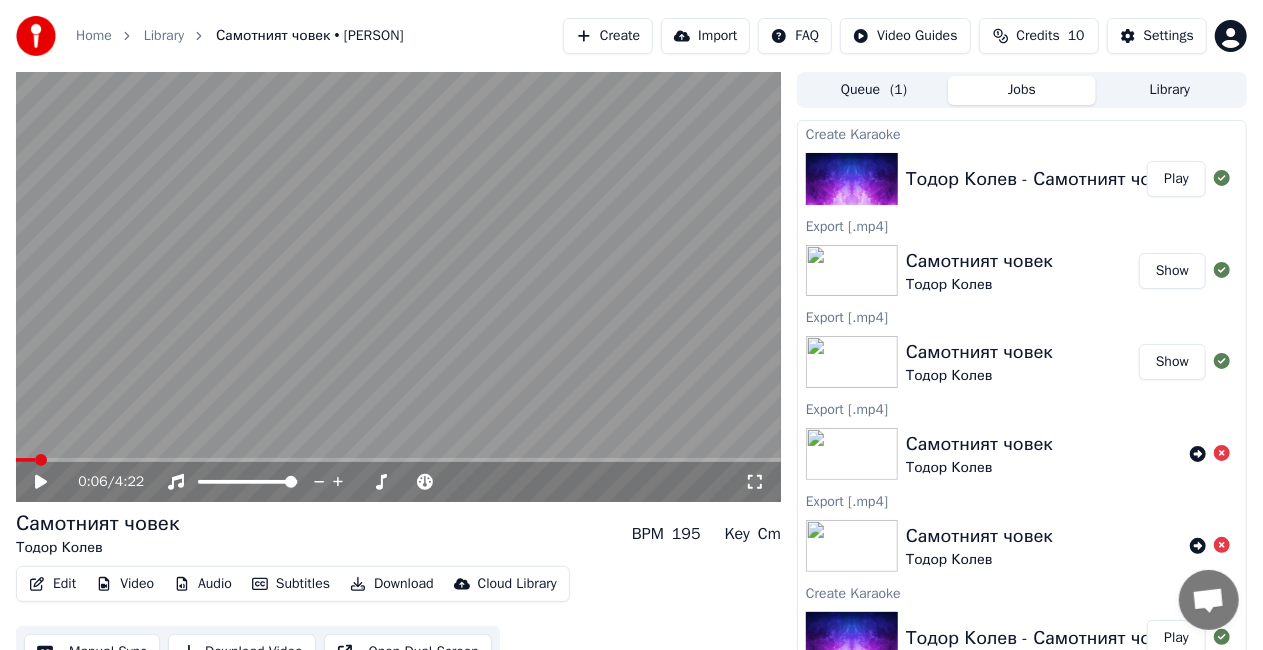 click at bounding box center [398, 460] 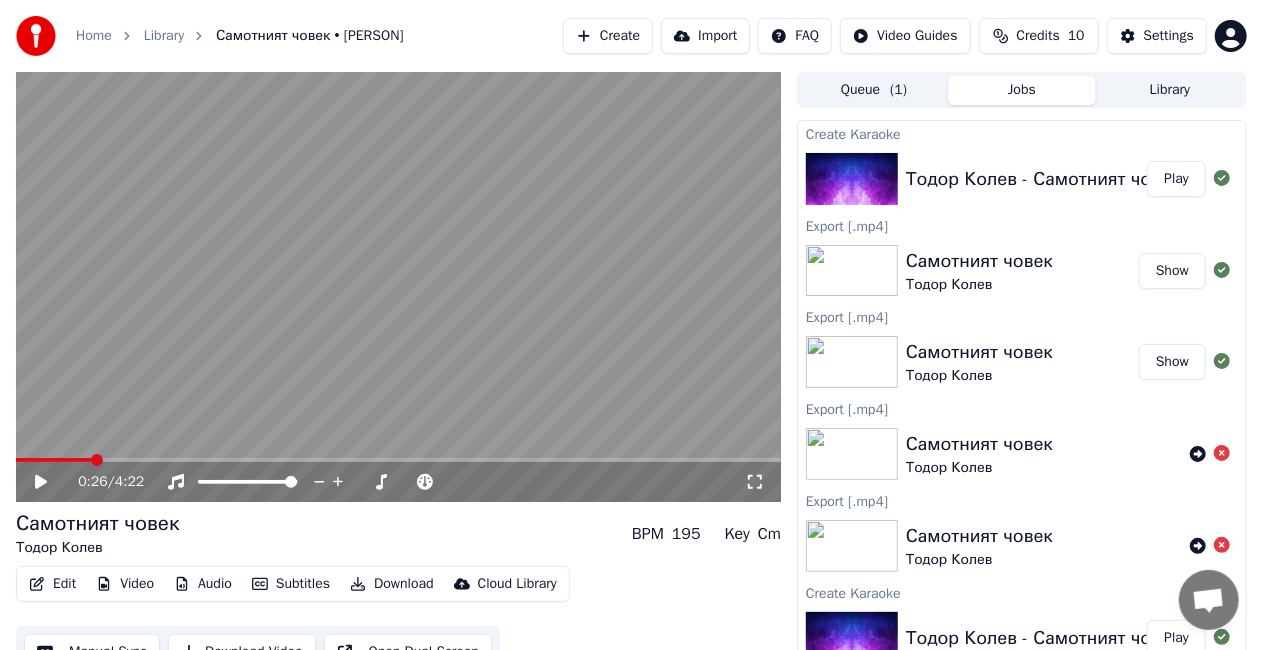 click 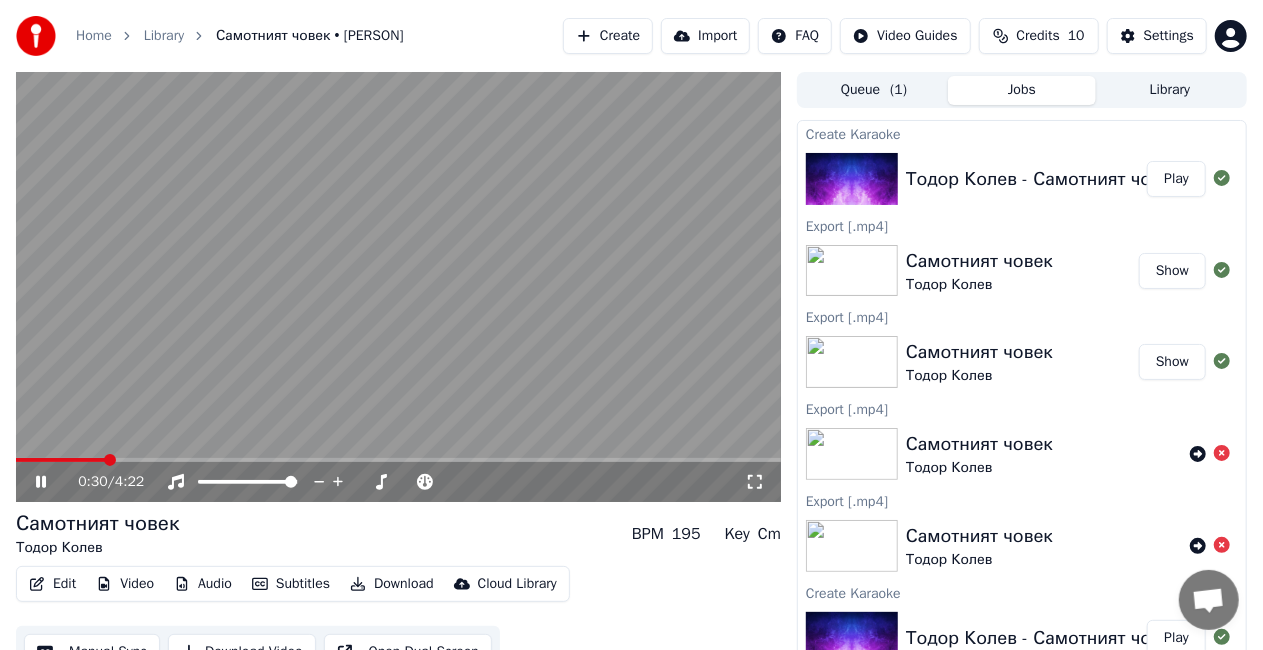 click 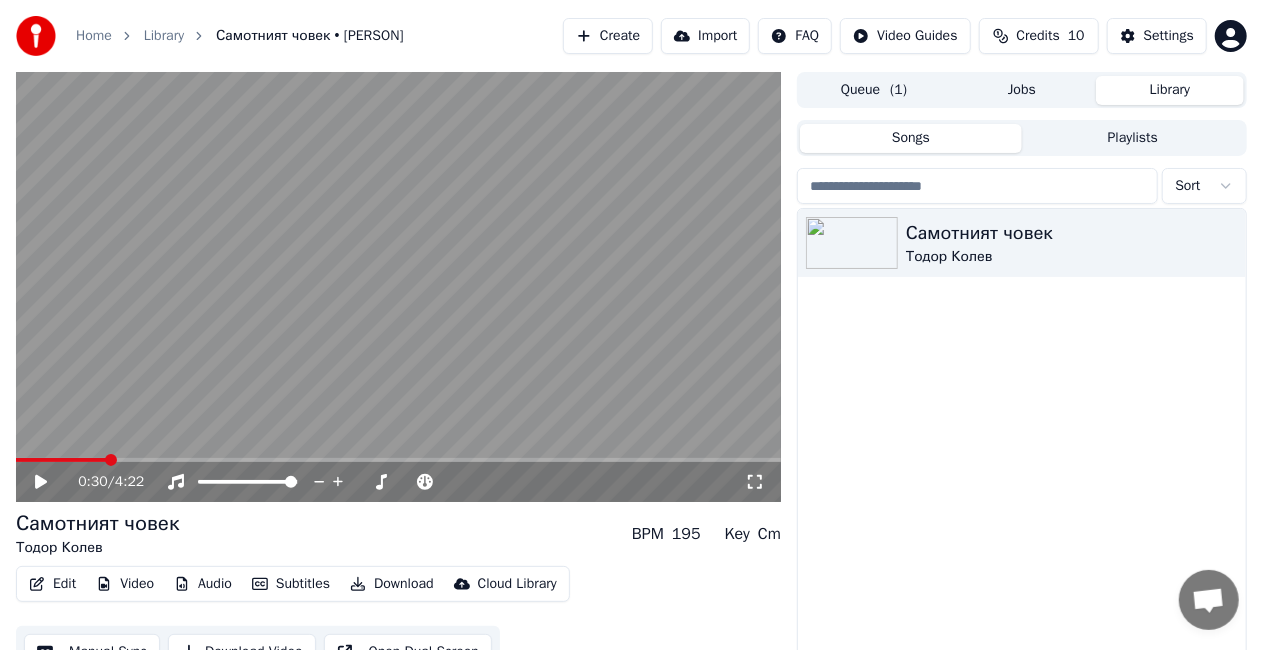 click on "Library" at bounding box center [1170, 90] 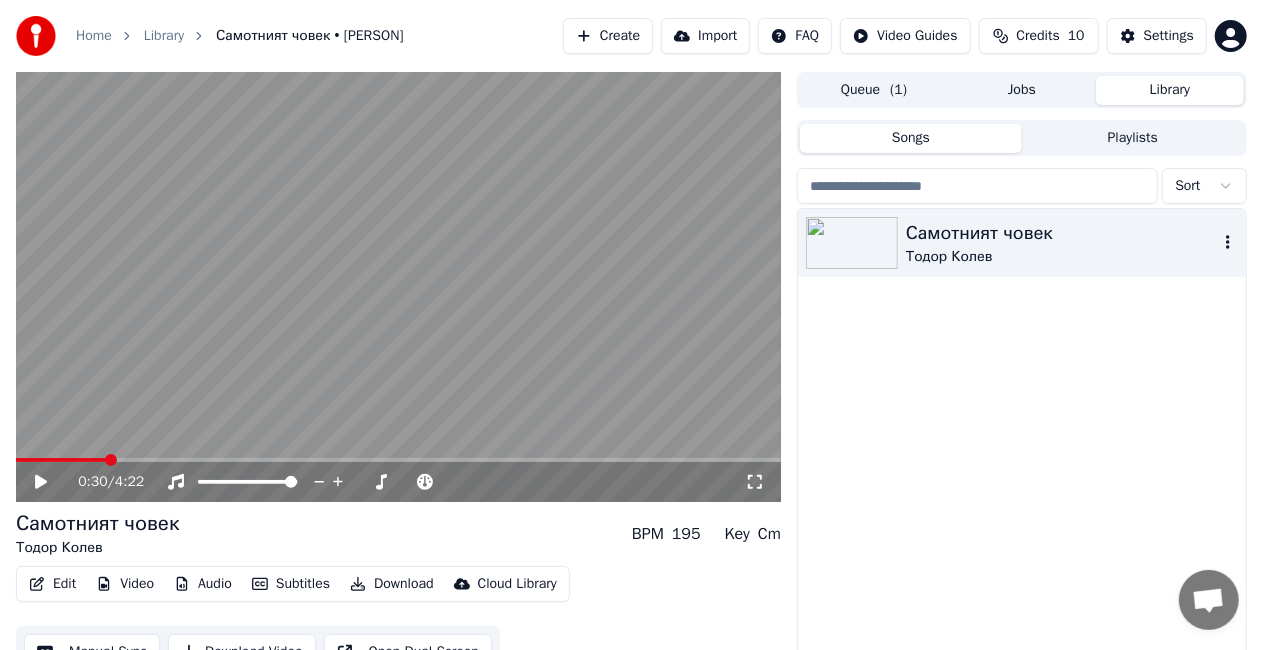 click on "Тодор Колев" at bounding box center [1062, 257] 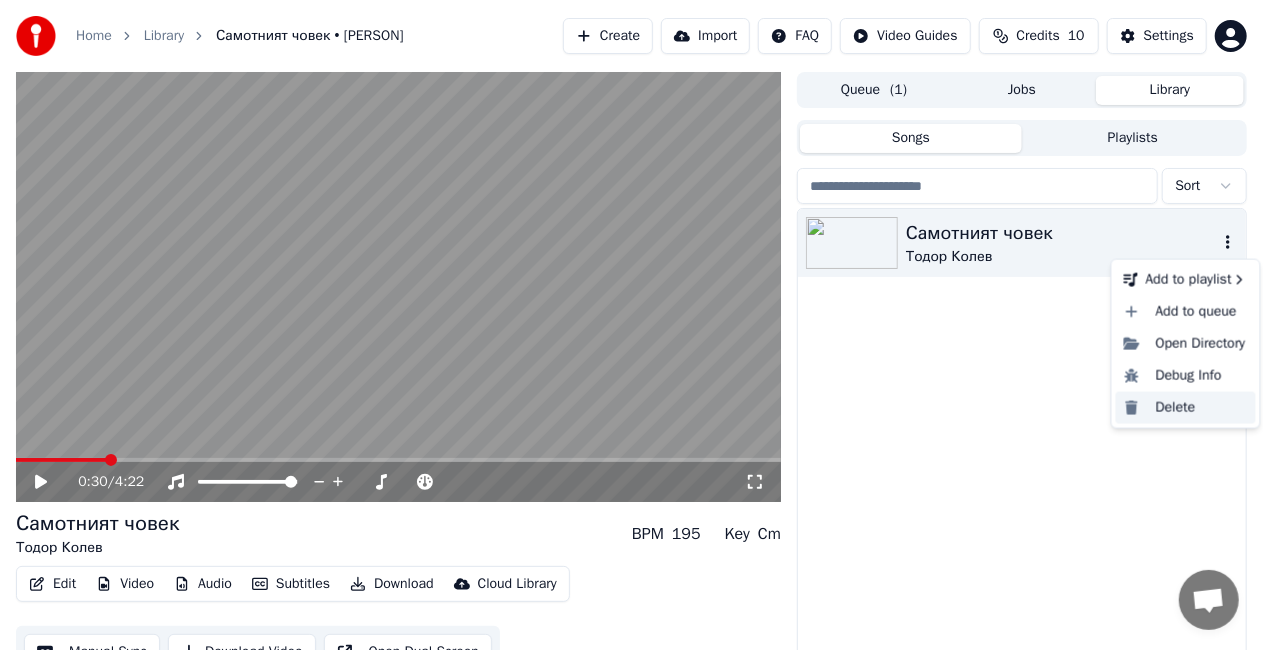 click on "Delete" at bounding box center (1186, 408) 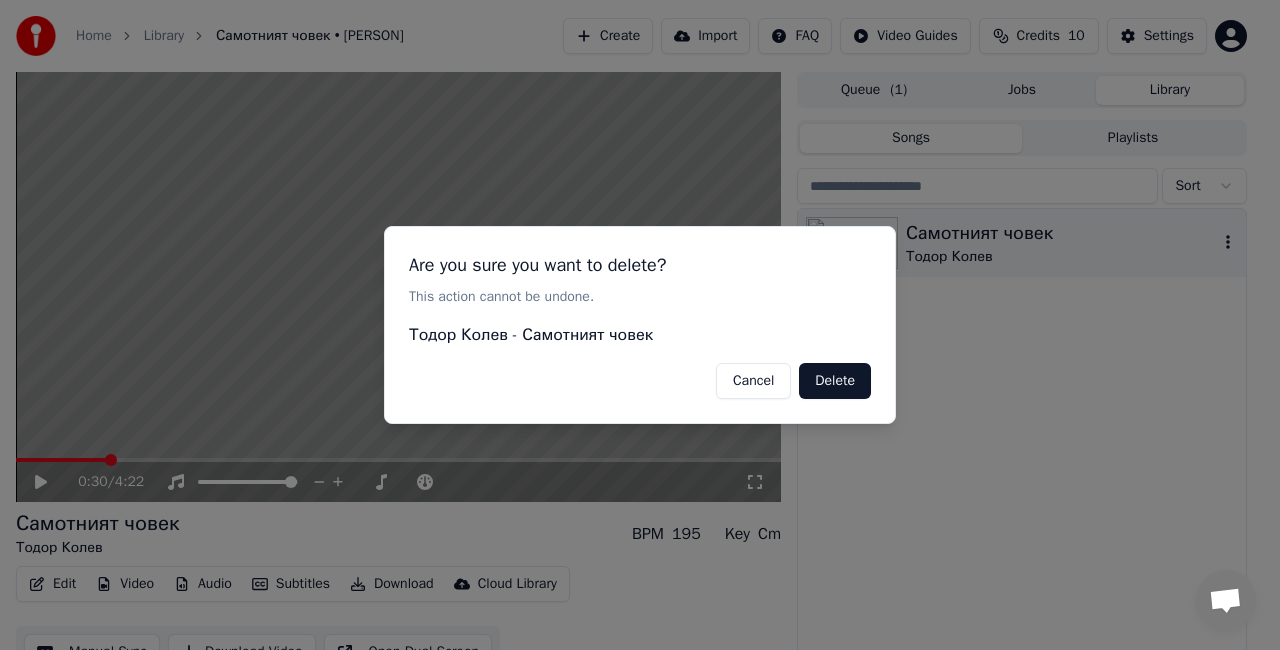 click on "Delete" at bounding box center [835, 381] 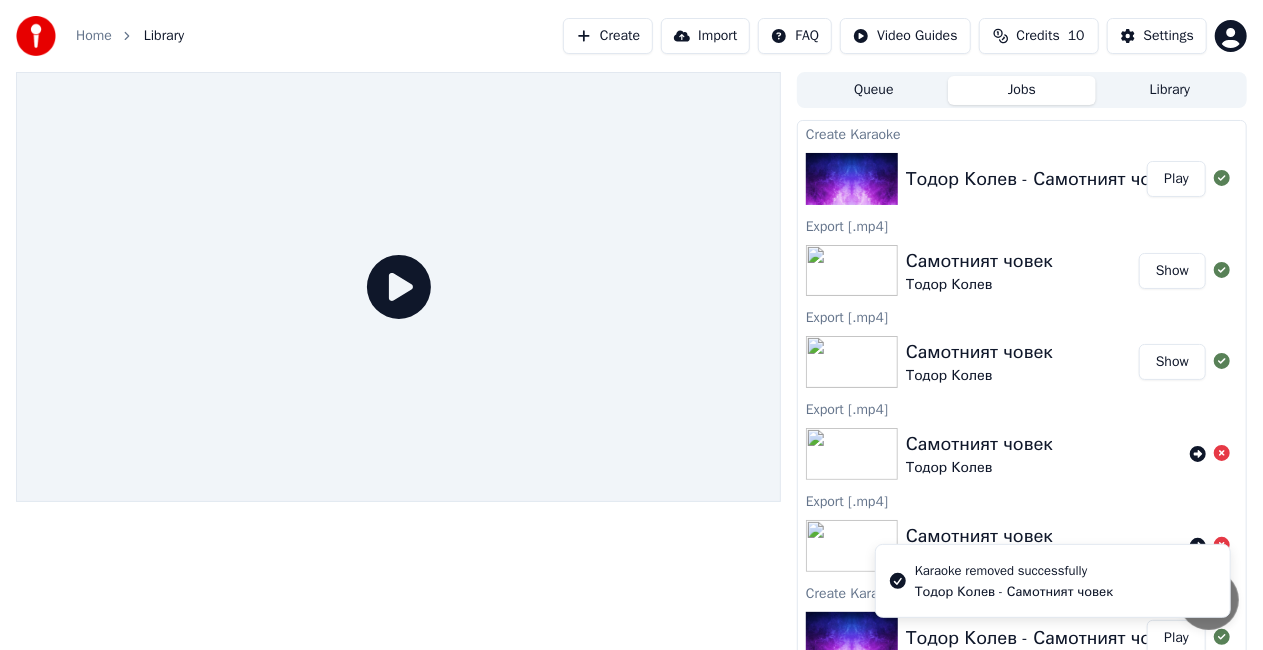 click on "Jobs" at bounding box center (1022, 90) 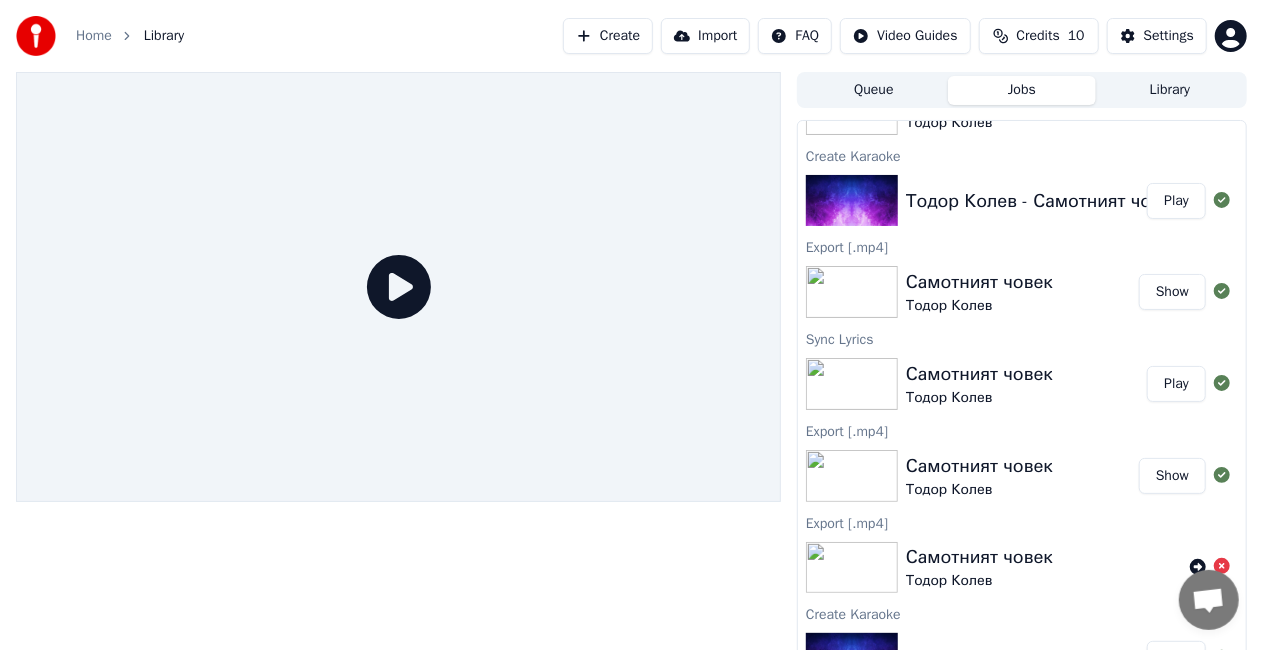 scroll, scrollTop: 458, scrollLeft: 0, axis: vertical 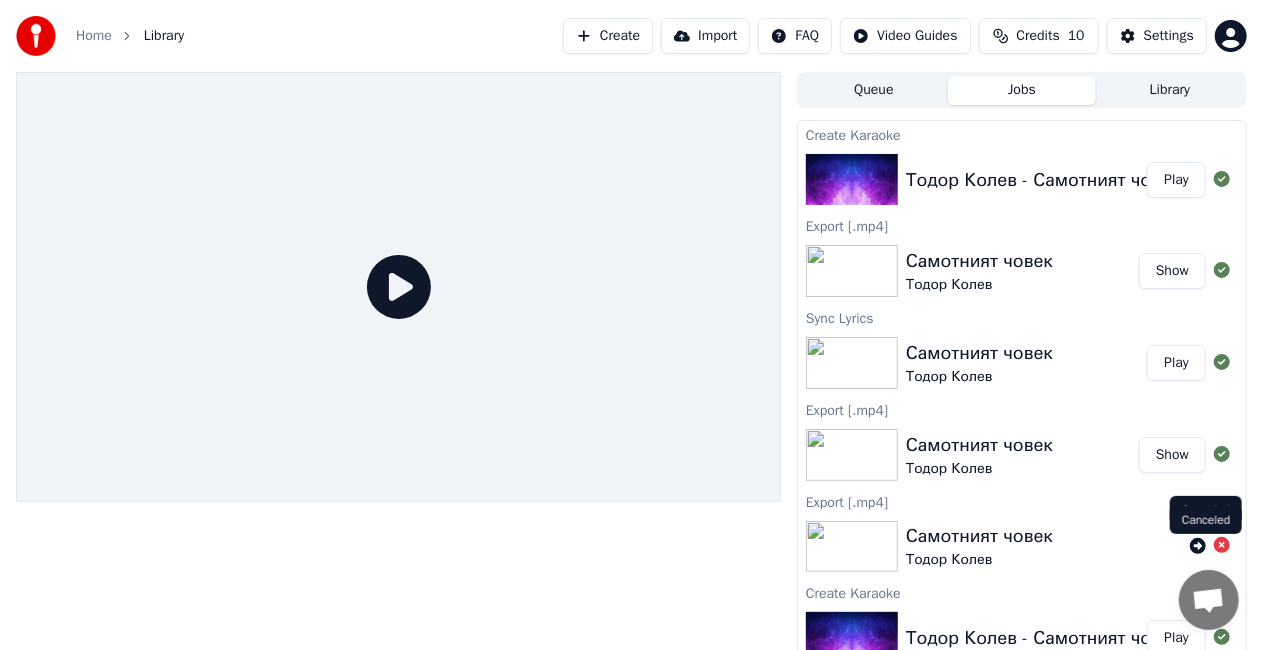 click 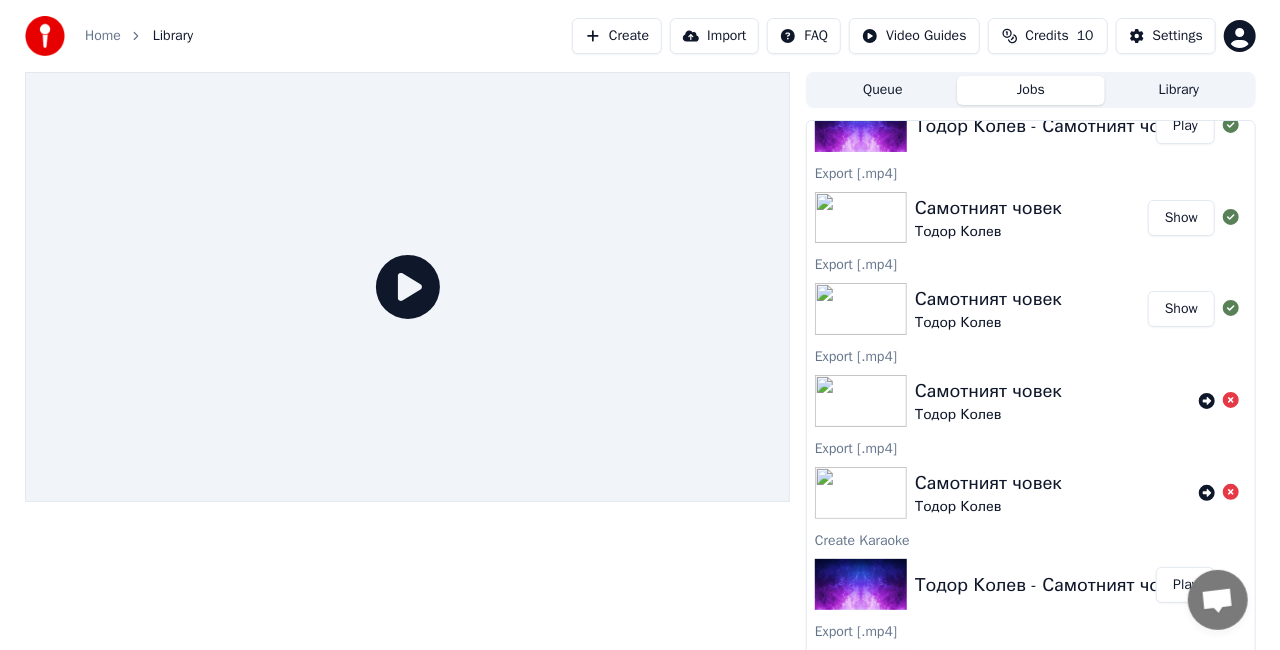 scroll, scrollTop: 0, scrollLeft: 0, axis: both 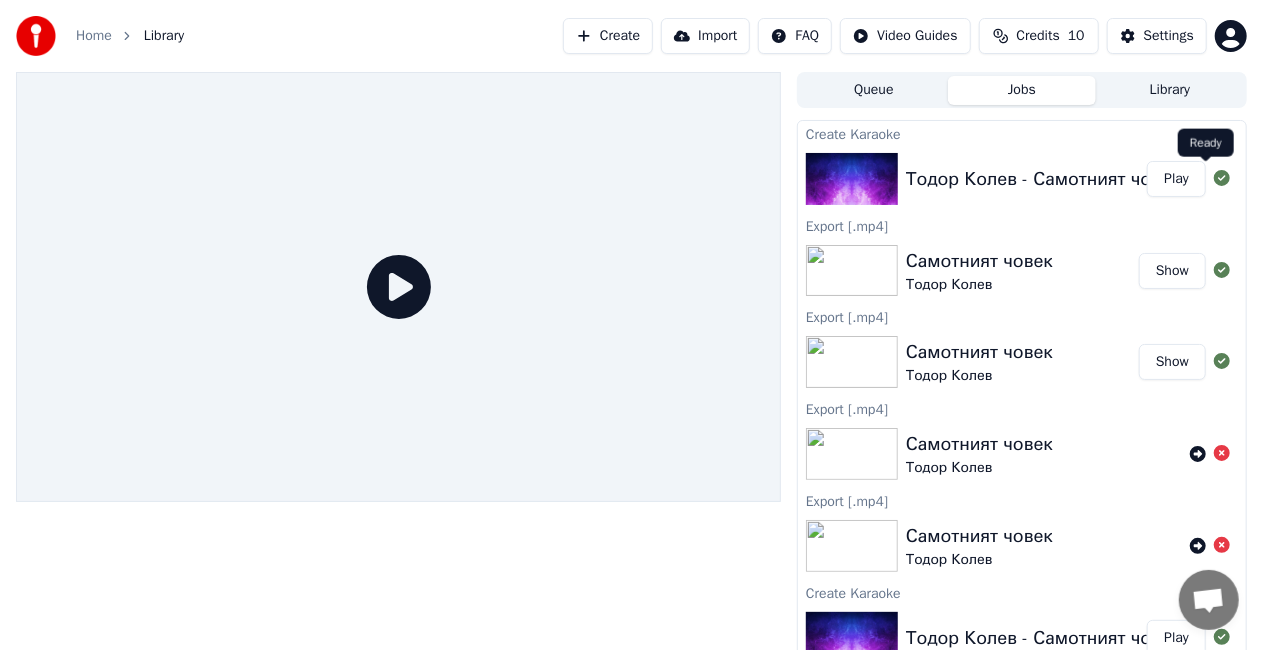 click 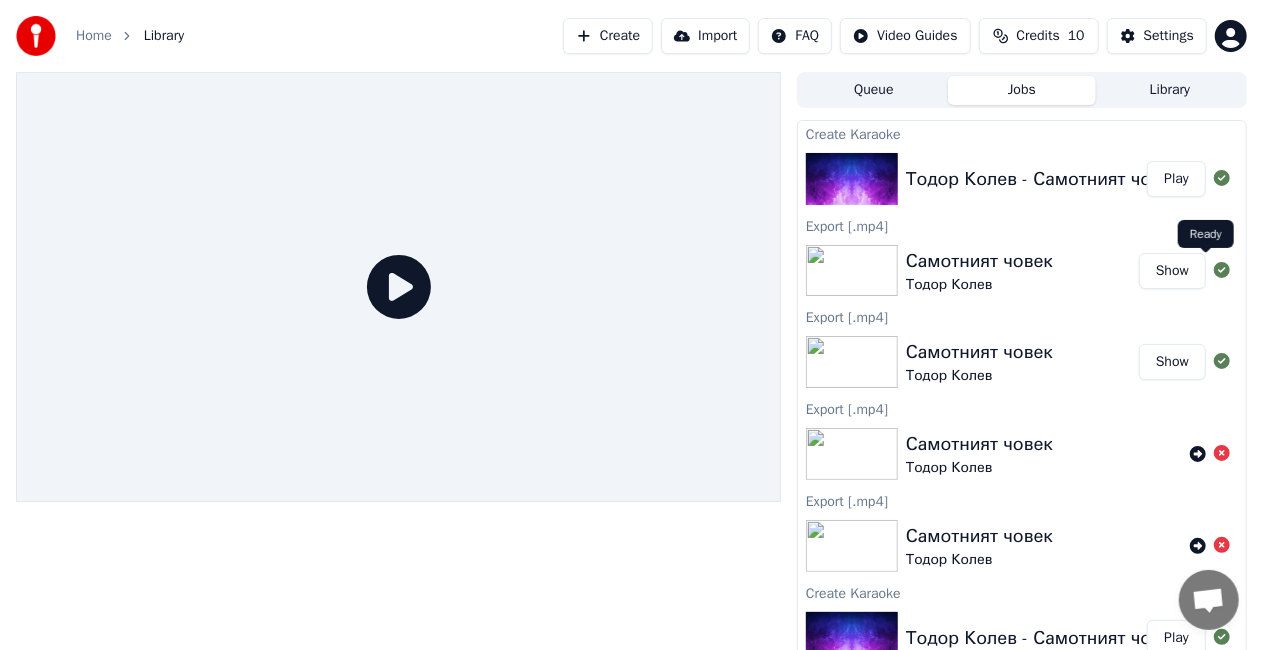 click 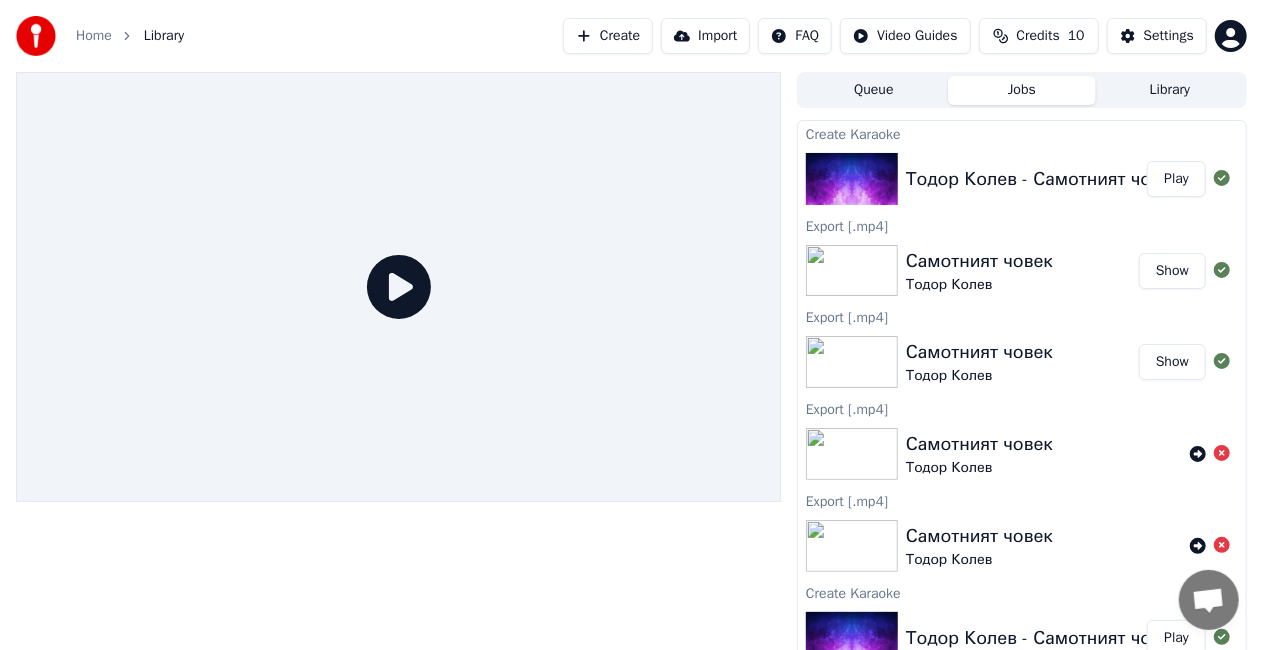 click on "Create" at bounding box center [608, 36] 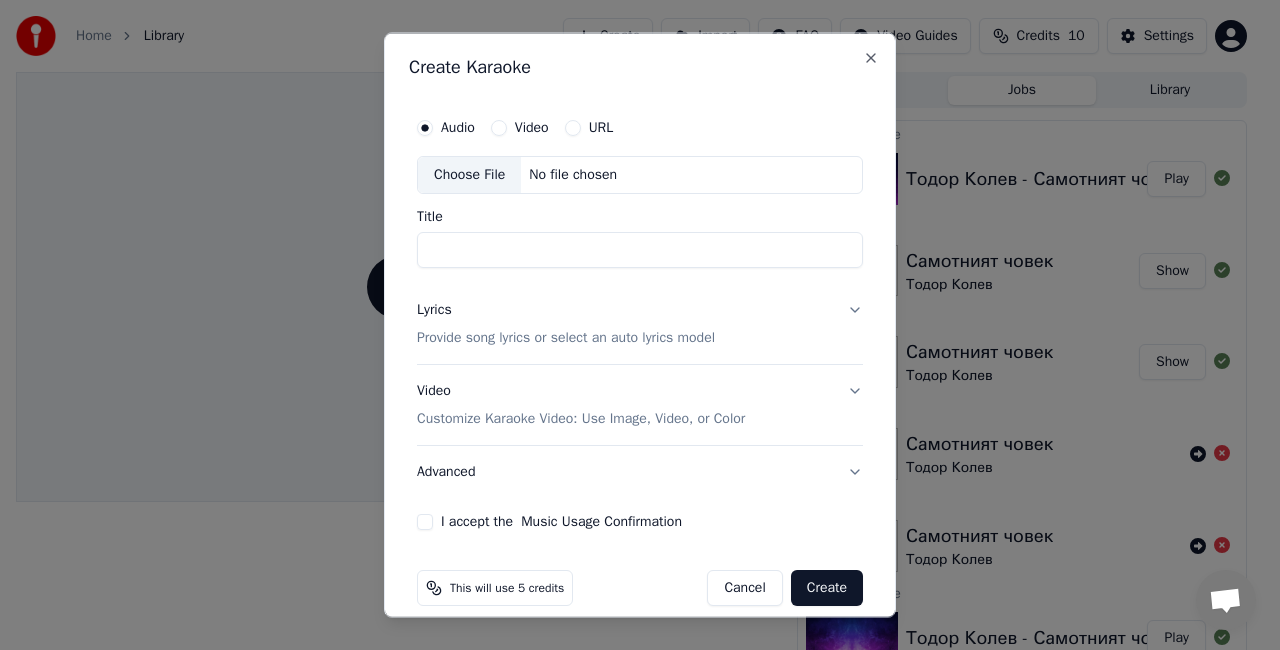 click on "No file chosen" at bounding box center [573, 175] 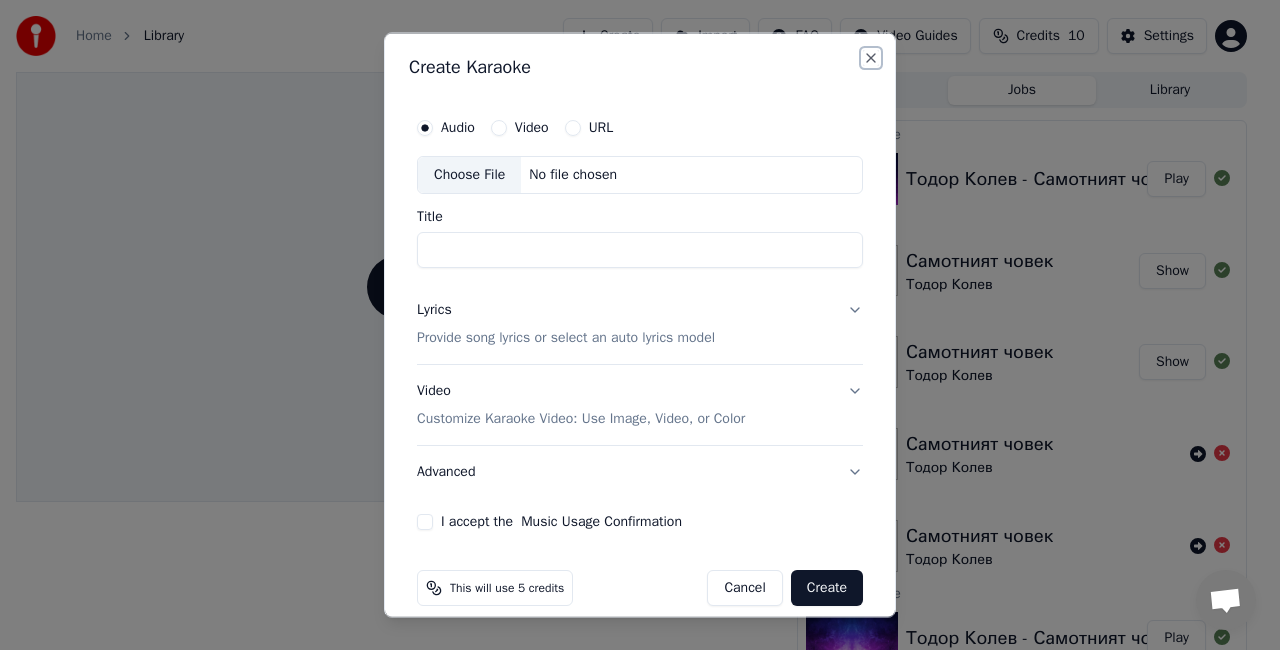 click on "Close" at bounding box center (871, 58) 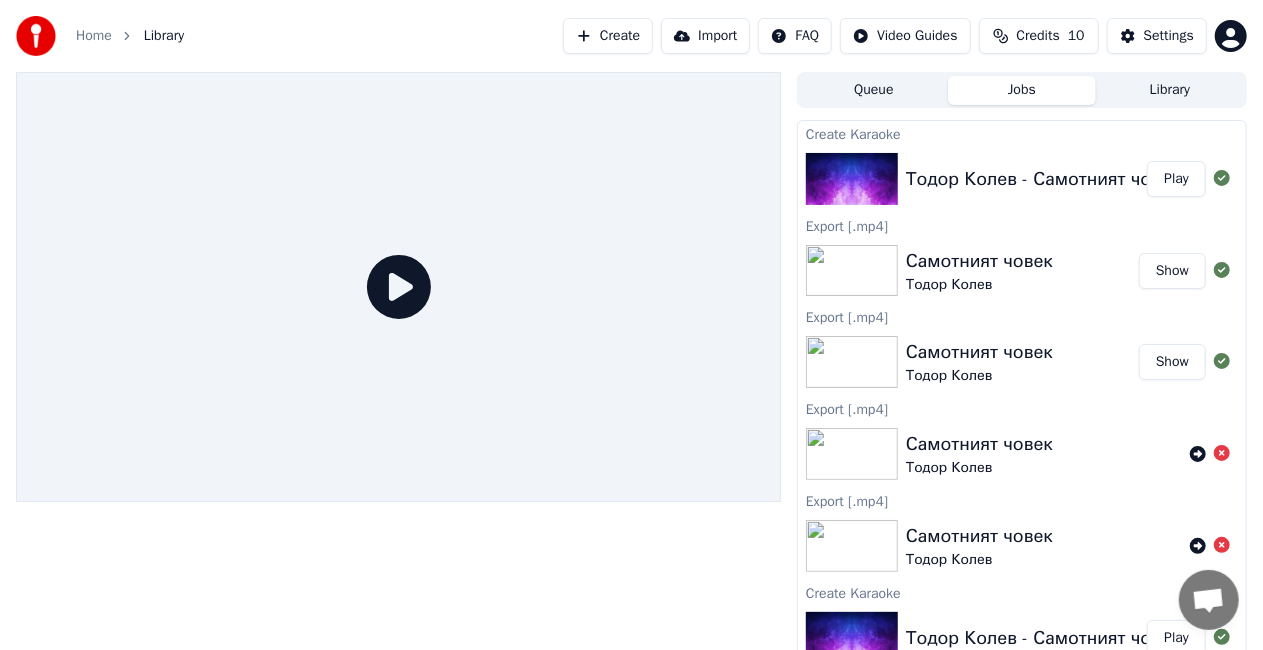 click on "Create" at bounding box center (608, 36) 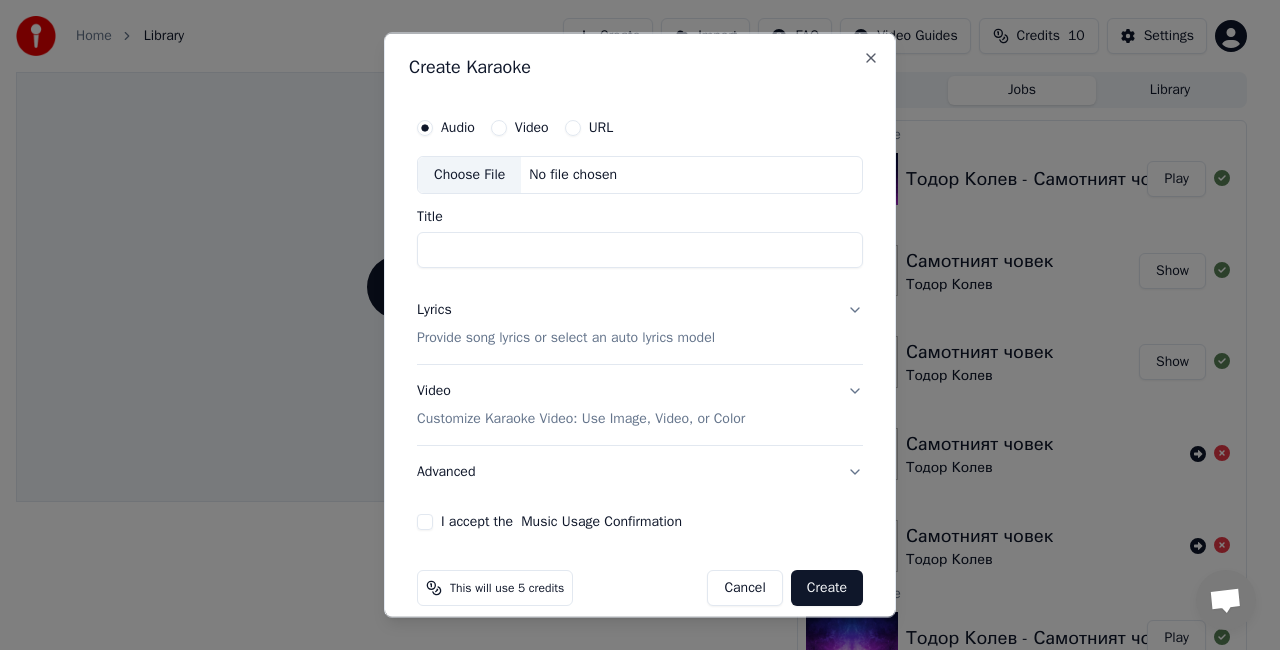 click on "Choose File" at bounding box center (469, 175) 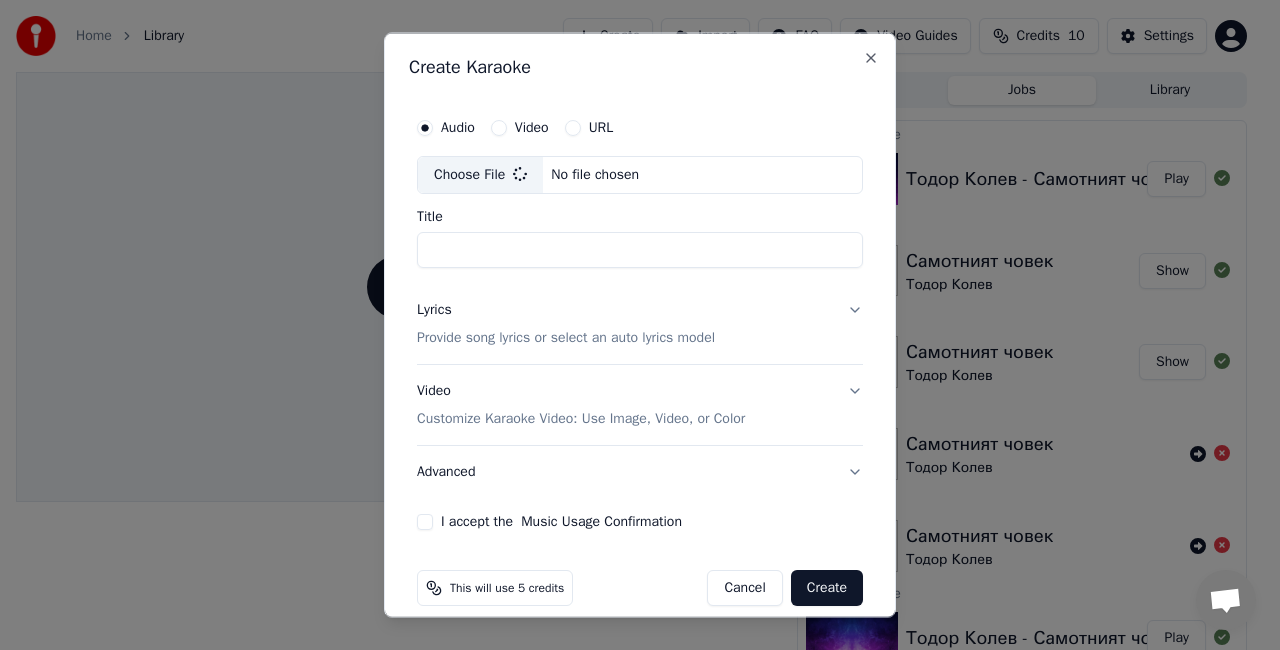 type on "*******" 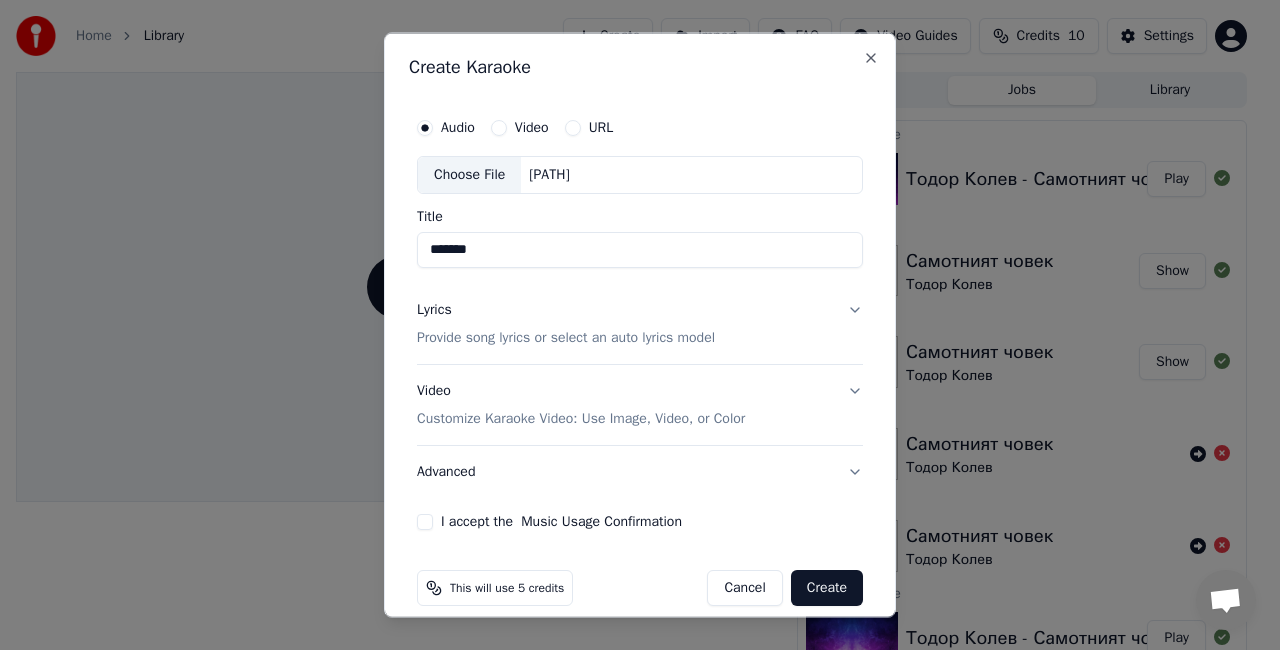 click on "Provide song lyrics or select an auto lyrics model" at bounding box center (566, 337) 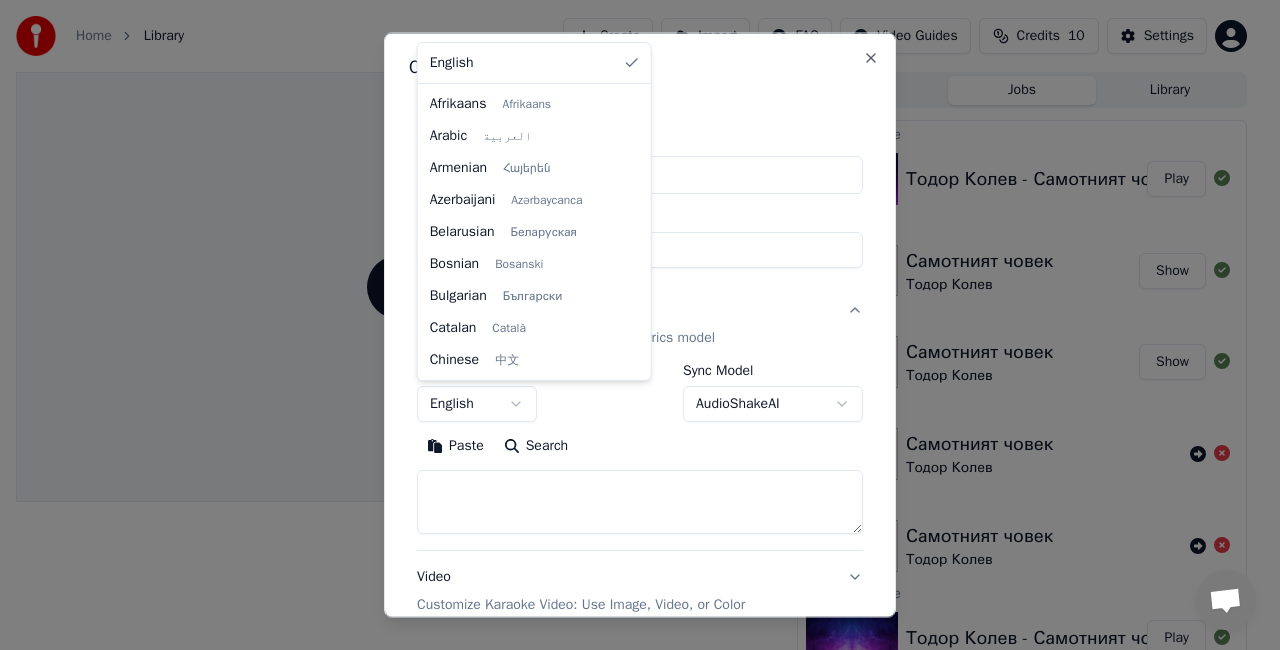 click on "Home Library Create Import FAQ Video Guides Credits 10 Settings Queue Jobs Library Create Karaoke [PERSON] - Самотният човек Play Export [.mp4] Самотният човек [PERSON] Show Export [.mp4] Самотният човек [PERSON] Show Export [.mp4] Самотният човек [PERSON] Export [.mp4] Самотният човек [PERSON] Create Karaoke [PERSON] - Самотният човек Play Export [.mp4] Самотният човек [PERSON] Show Sync Lyrics Самотният човек [PERSON] Play Export [.mp4] Самотният човек [PERSON] Show Export [.mp4] Самотният човек [PERSON] Create Karaoke [PERSON] - Самотният човек Play" at bounding box center [631, 325] 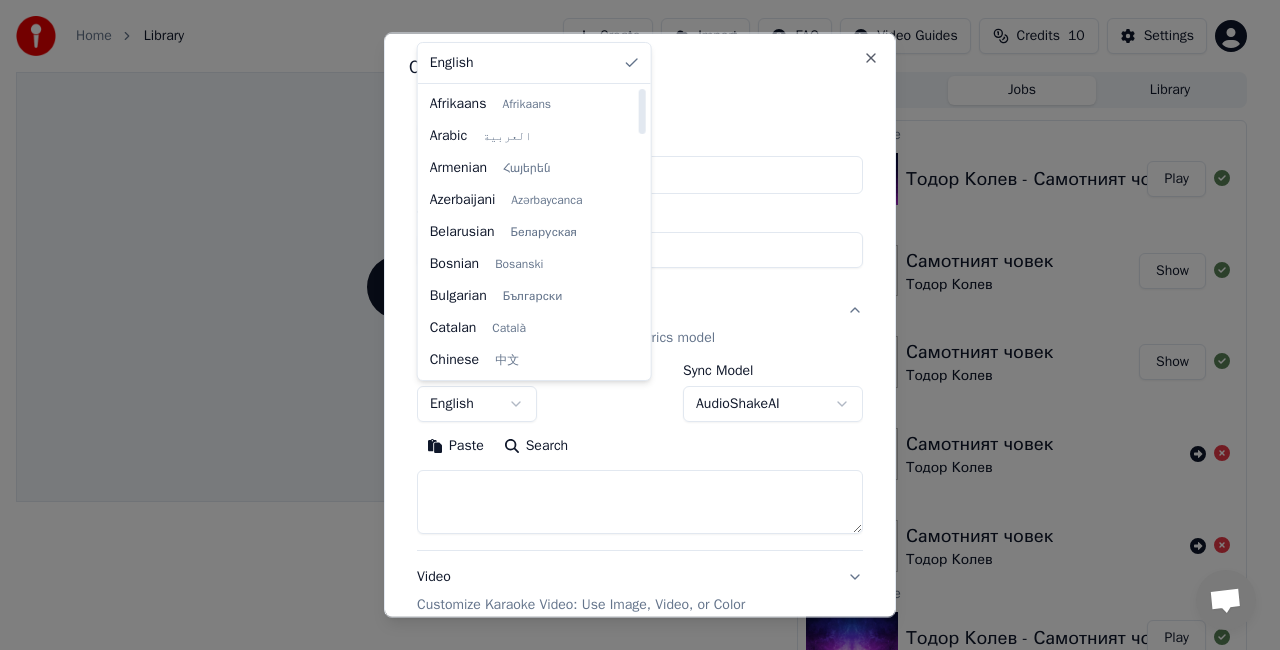 select on "**" 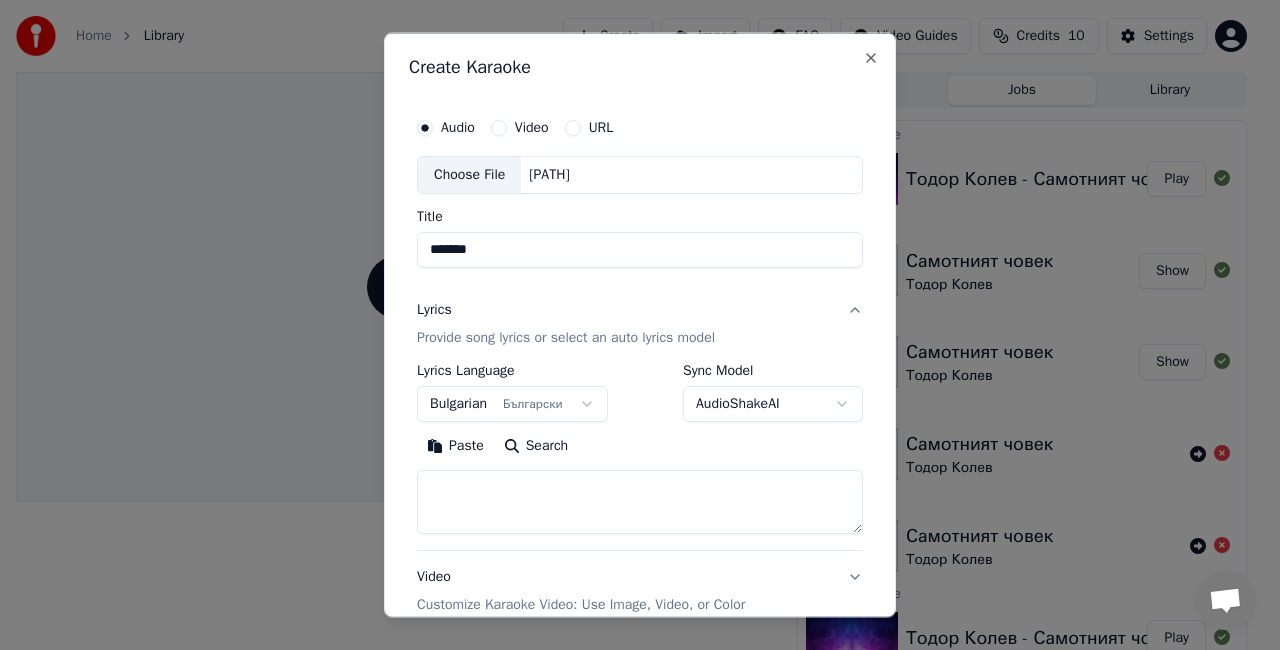 type 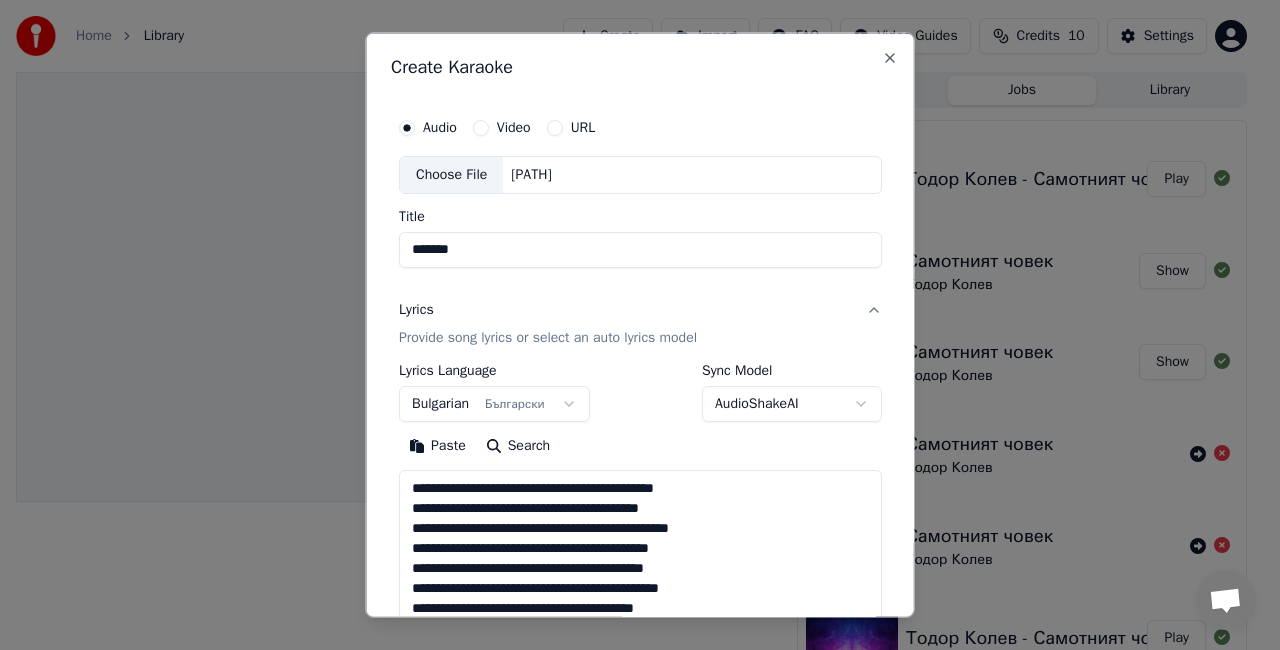 scroll, scrollTop: 424, scrollLeft: 0, axis: vertical 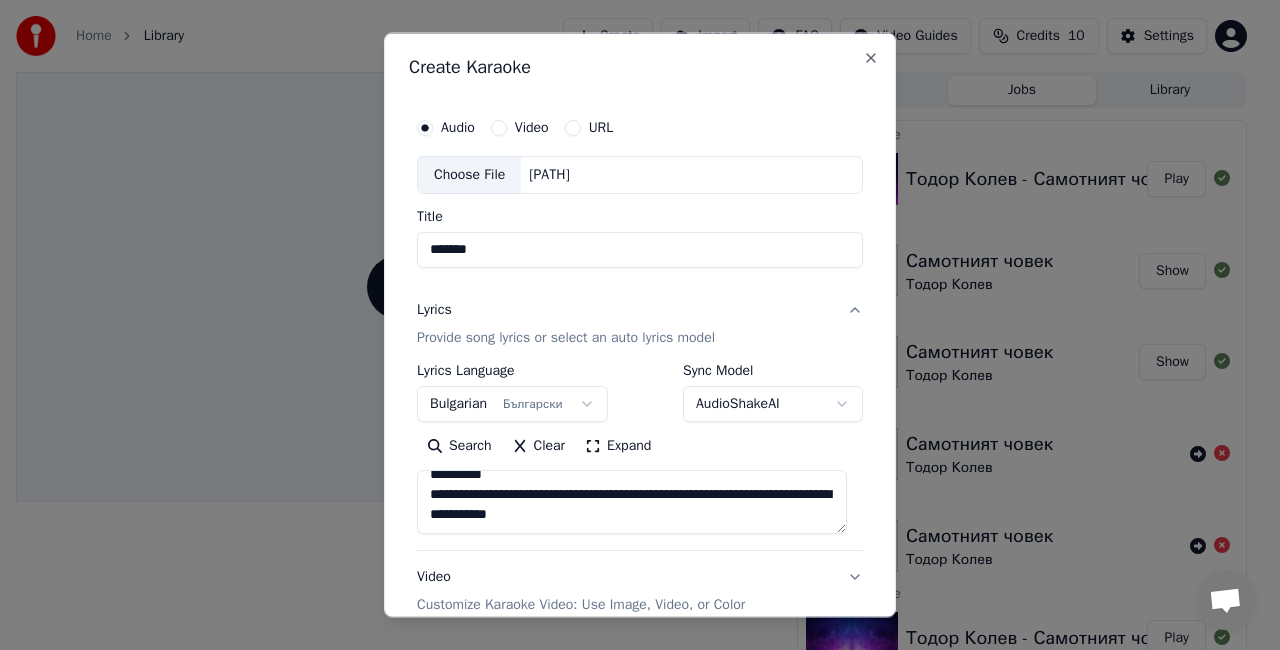 type on "**********" 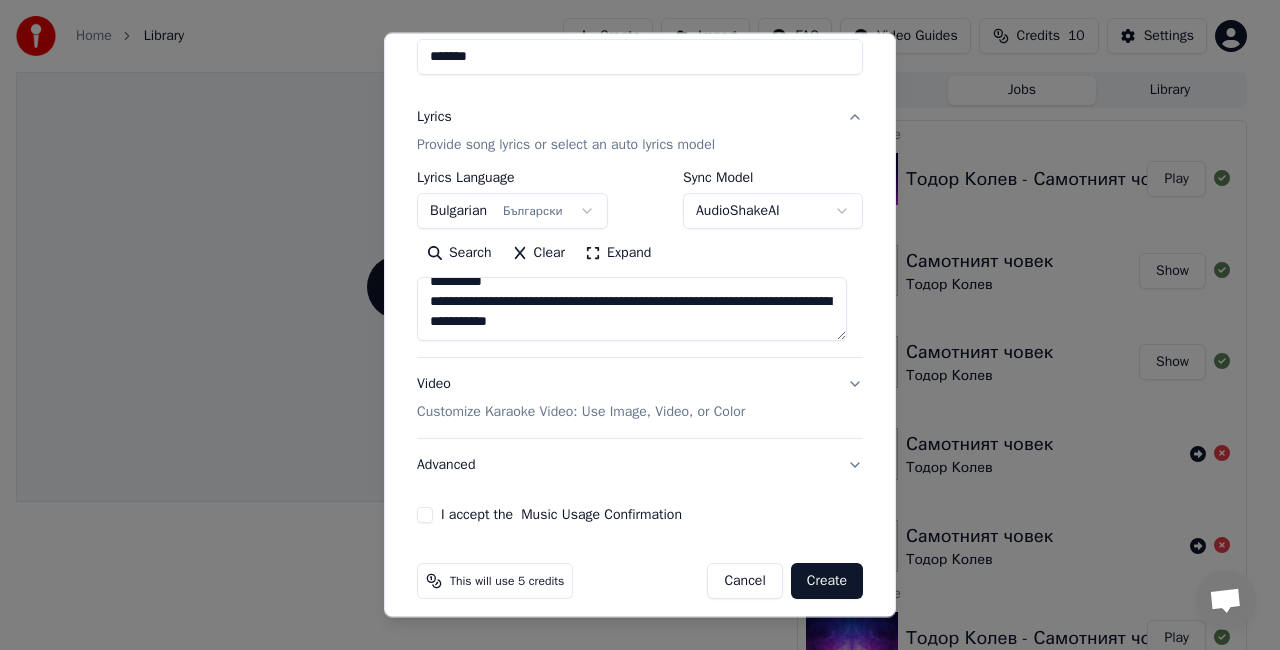 scroll, scrollTop: 204, scrollLeft: 0, axis: vertical 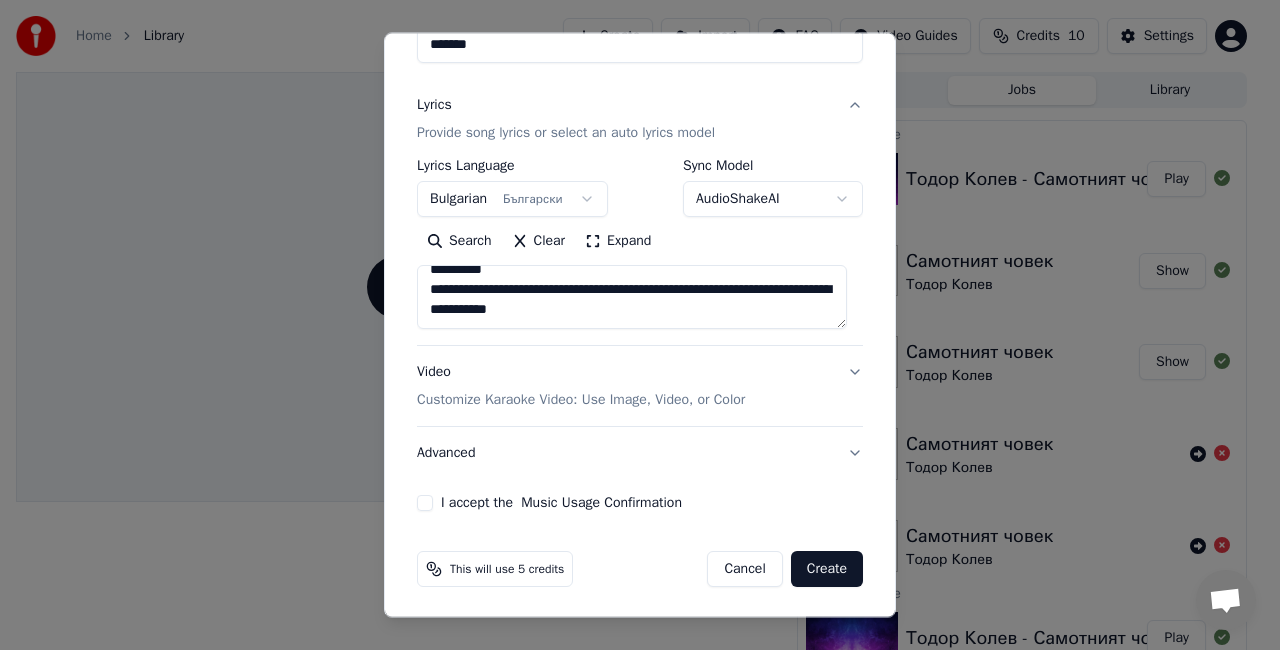 click on "I accept the   Music Usage Confirmation" at bounding box center (425, 503) 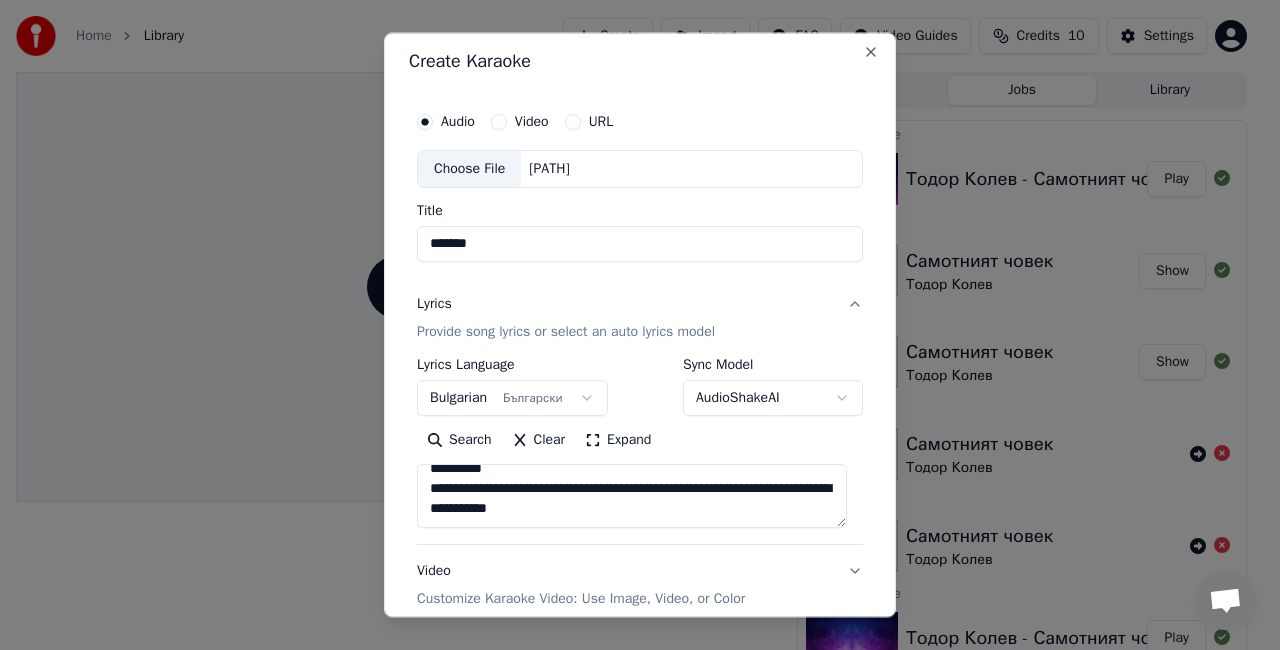 scroll, scrollTop: 0, scrollLeft: 0, axis: both 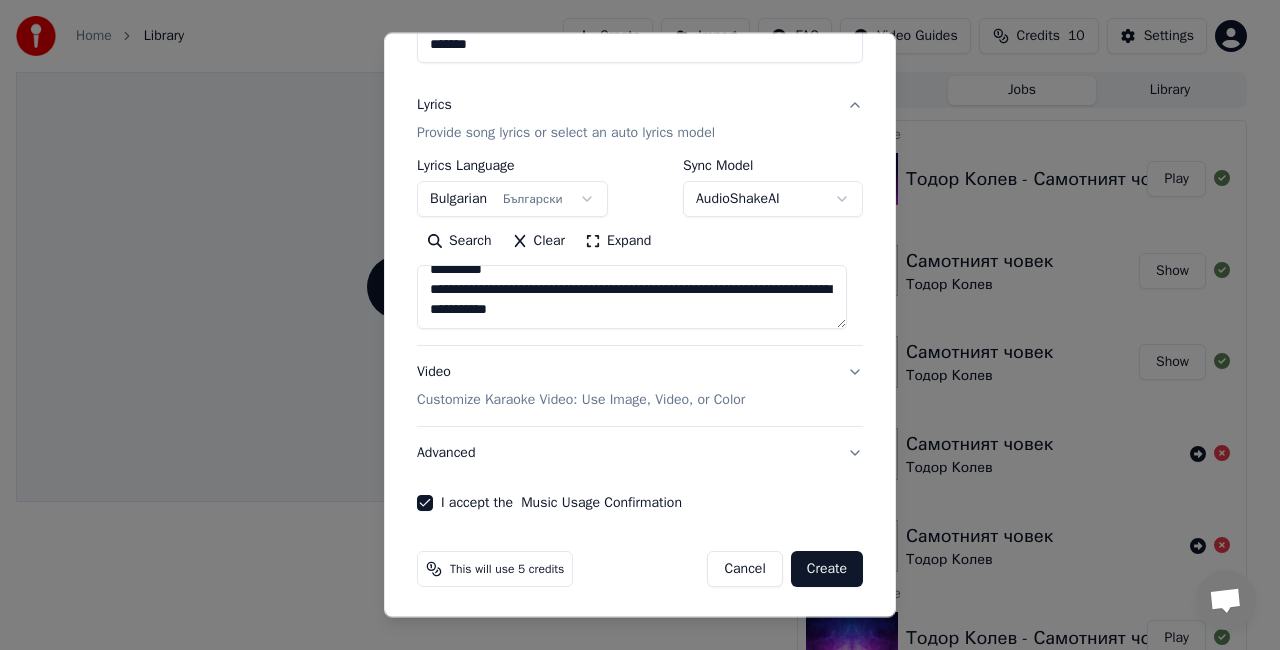 click on "Create" at bounding box center [827, 569] 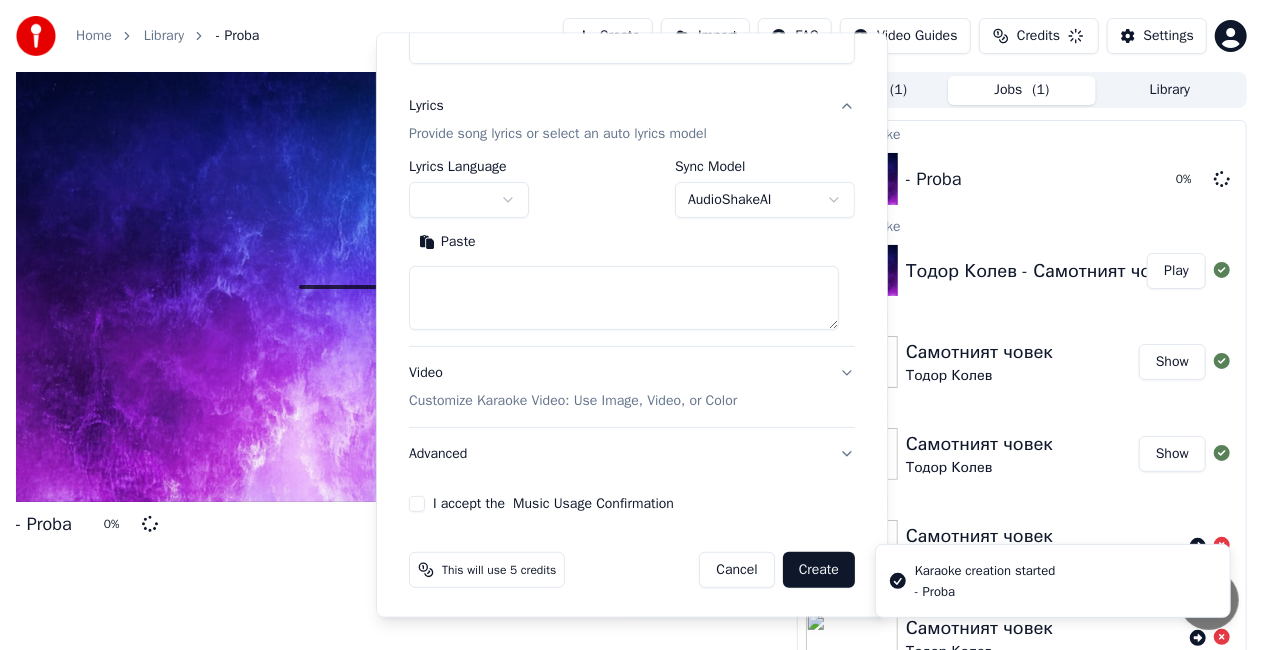 scroll, scrollTop: 0, scrollLeft: 0, axis: both 